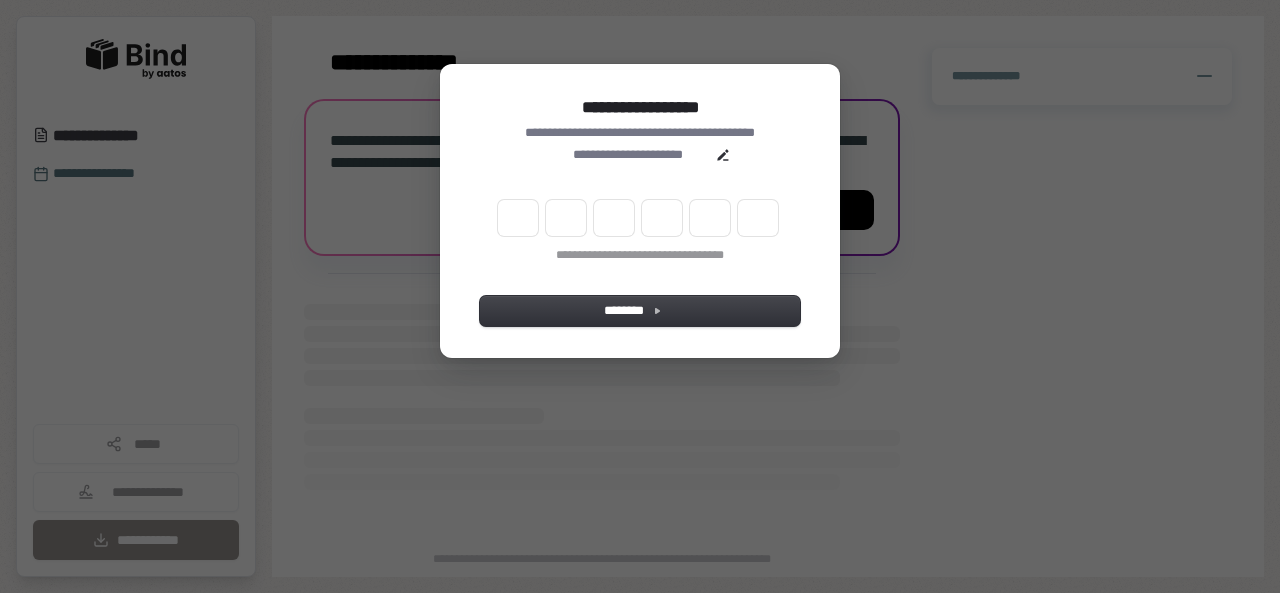 scroll, scrollTop: 0, scrollLeft: 0, axis: both 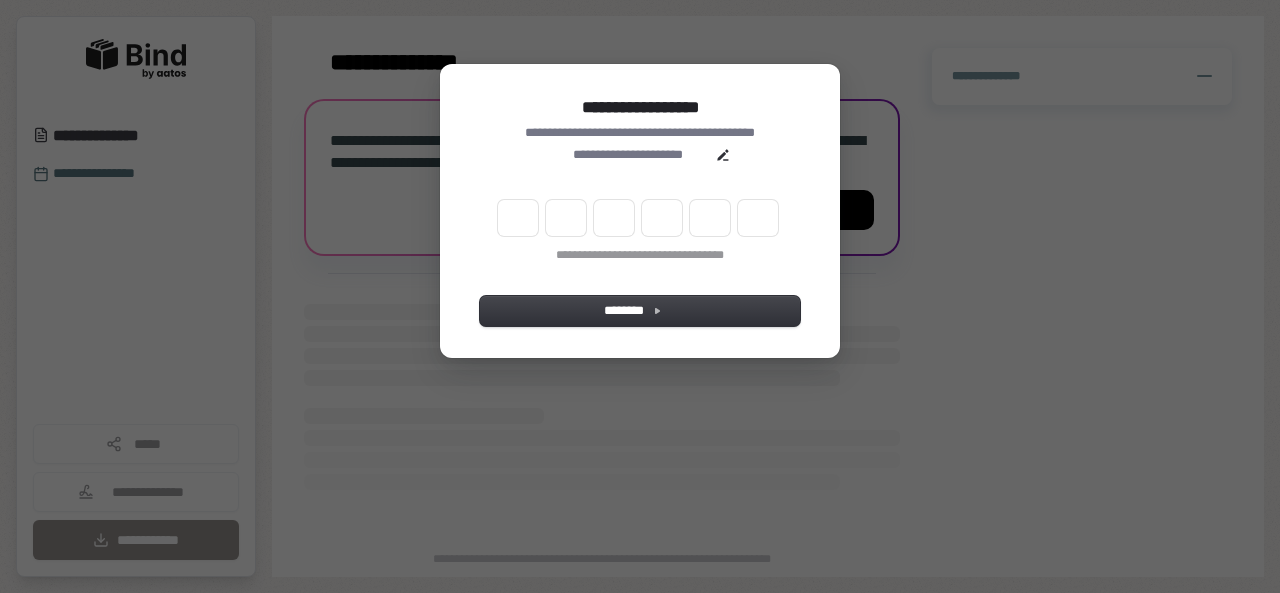 type on "*" 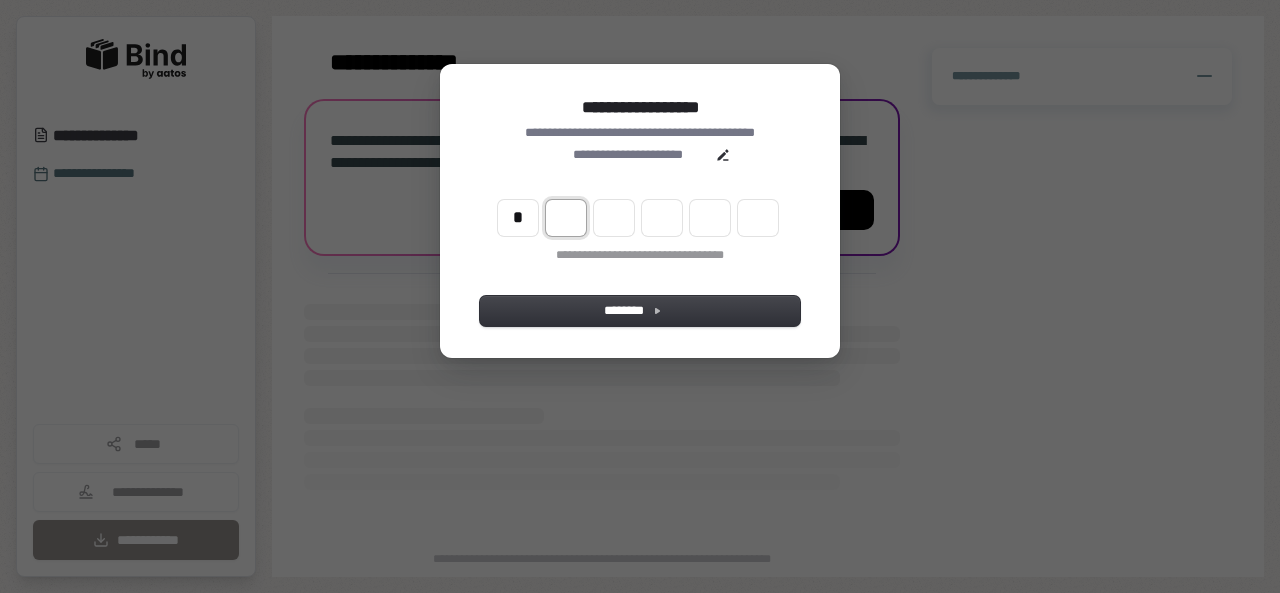 type on "*" 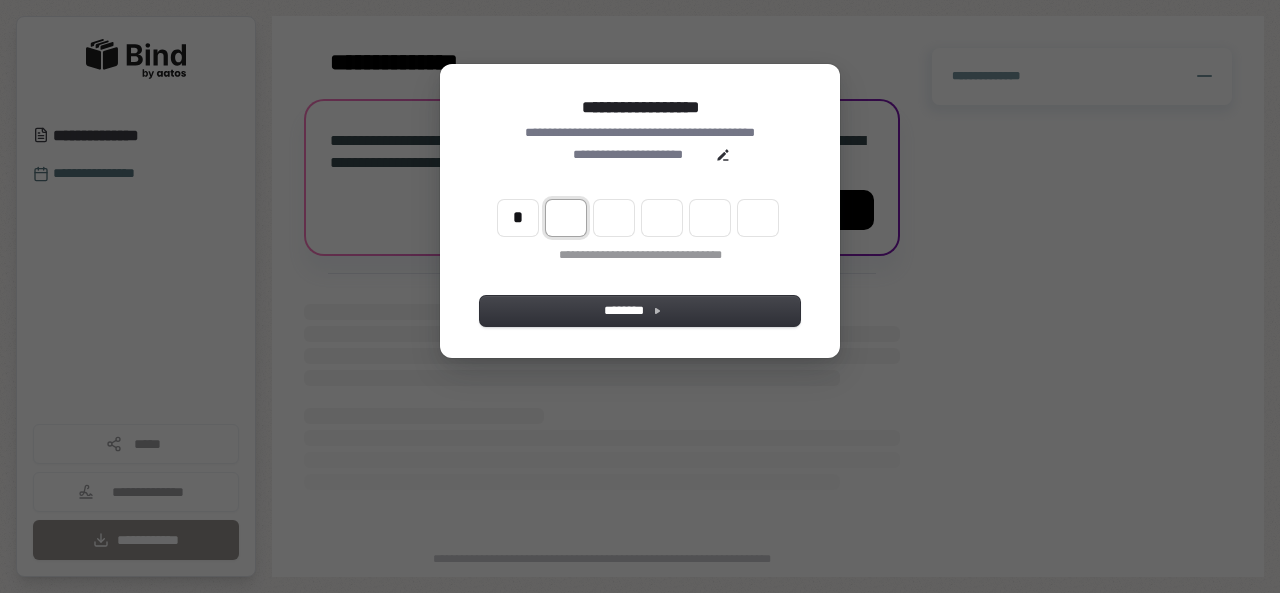 type on "*" 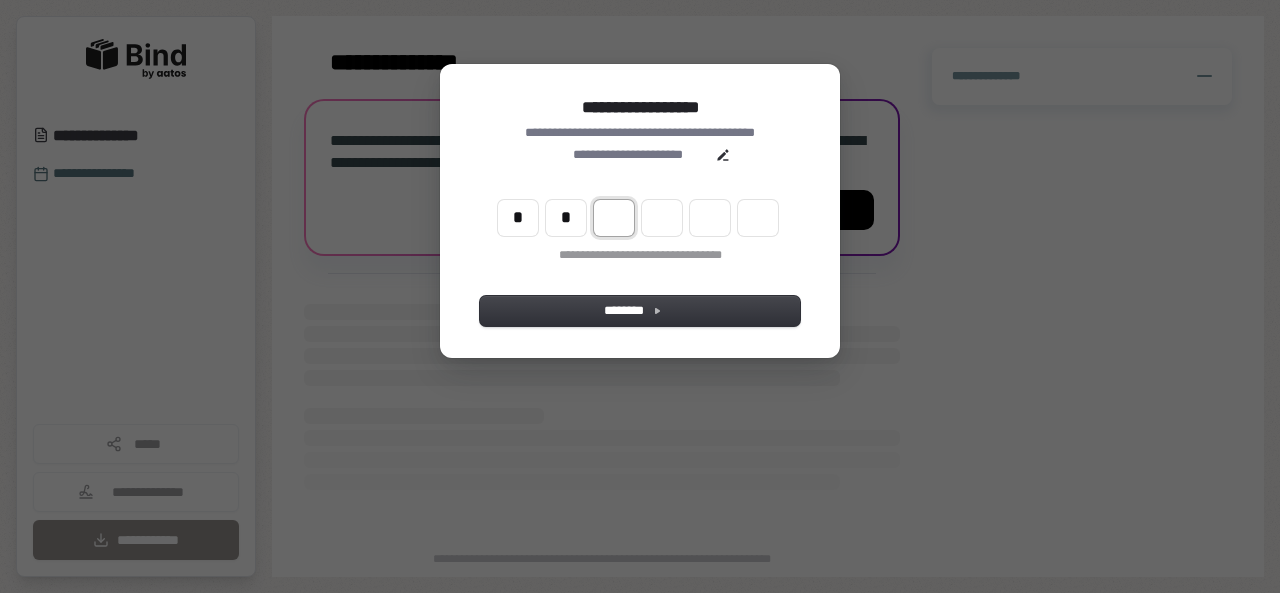 type on "**" 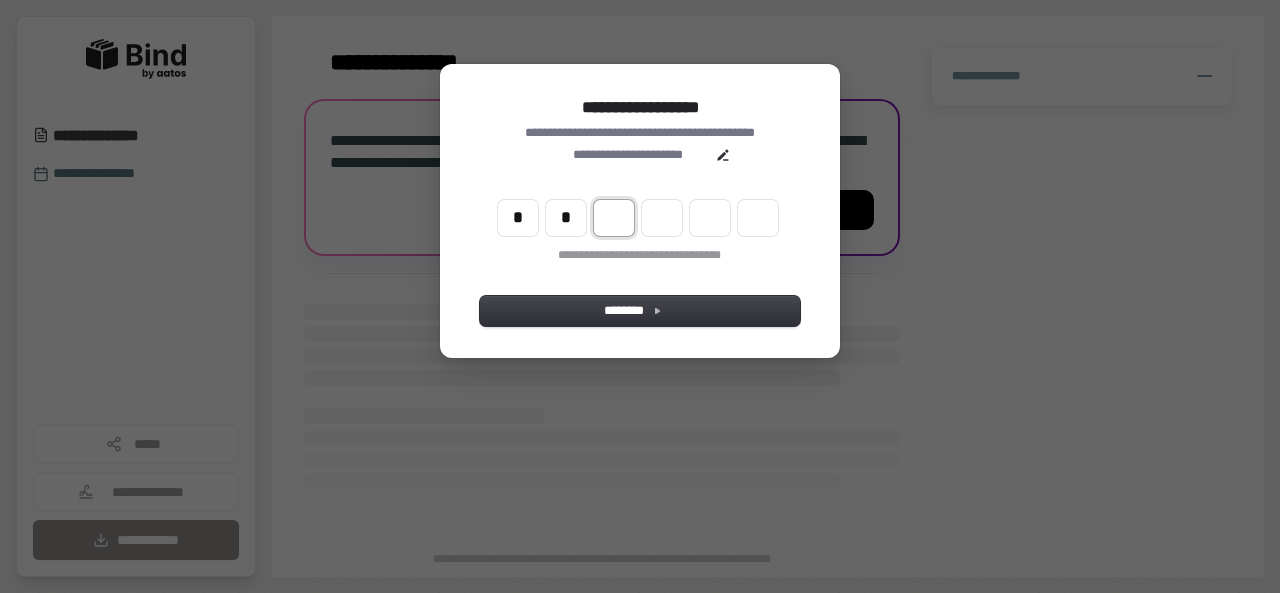type on "*" 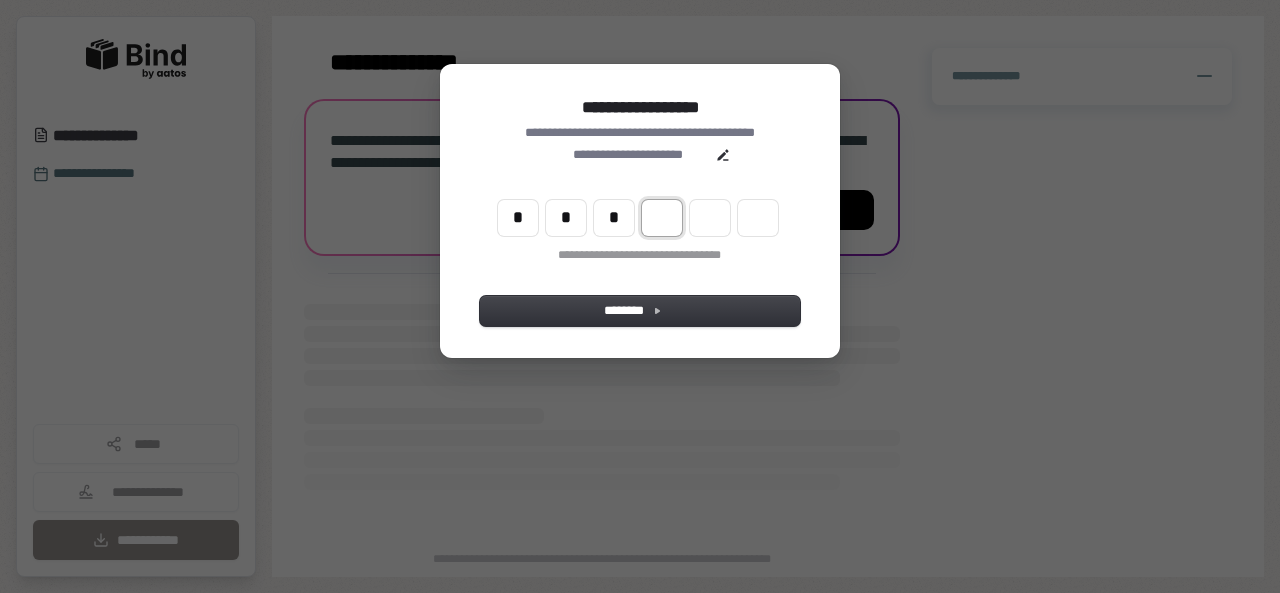 type on "***" 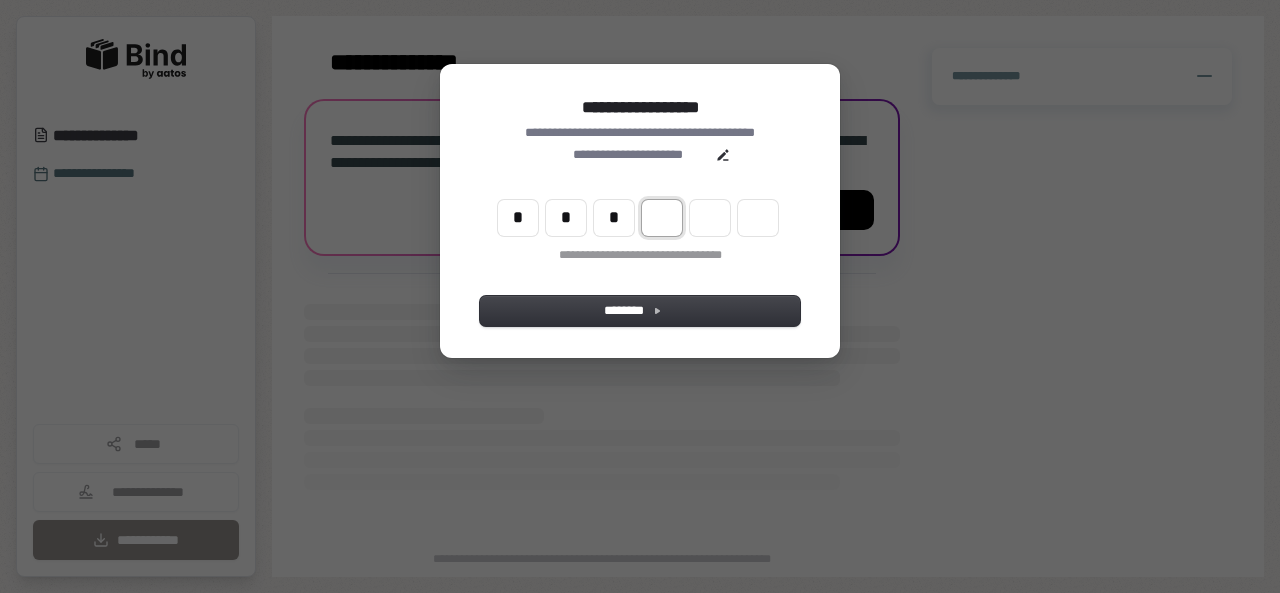 type on "*" 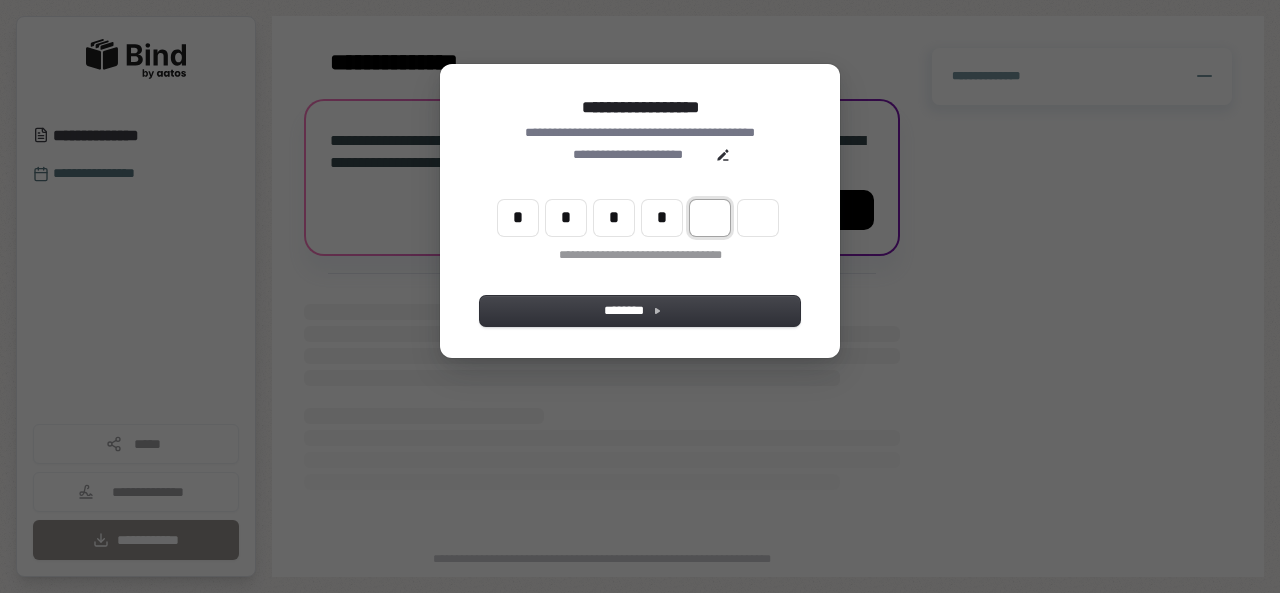 type on "****" 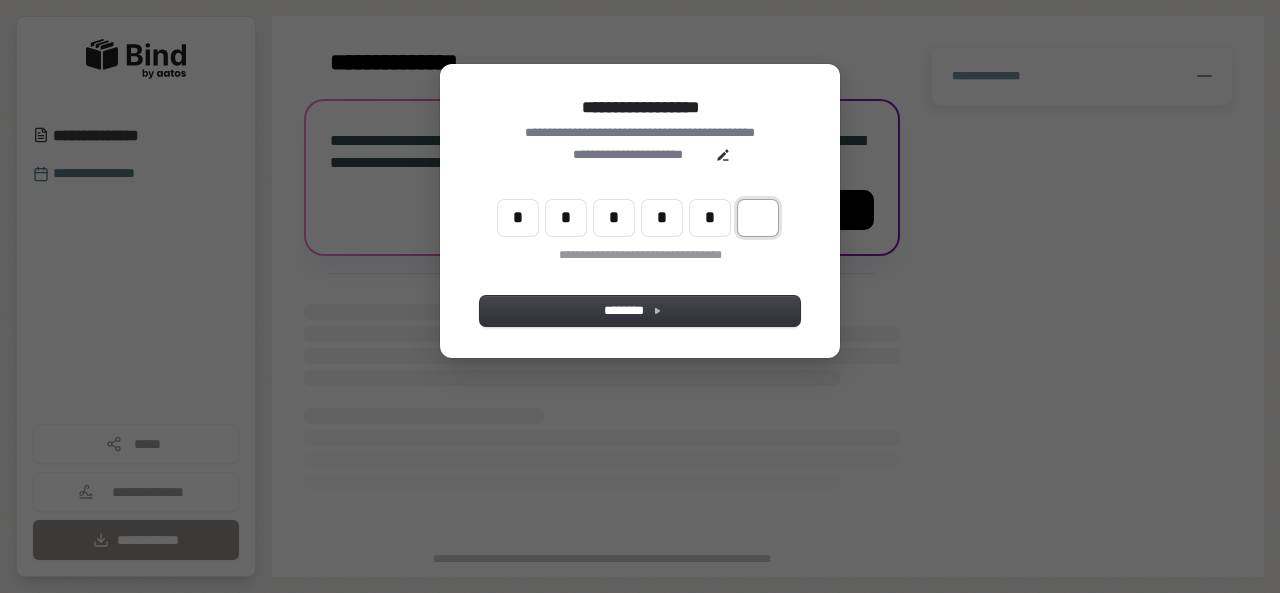 type on "******" 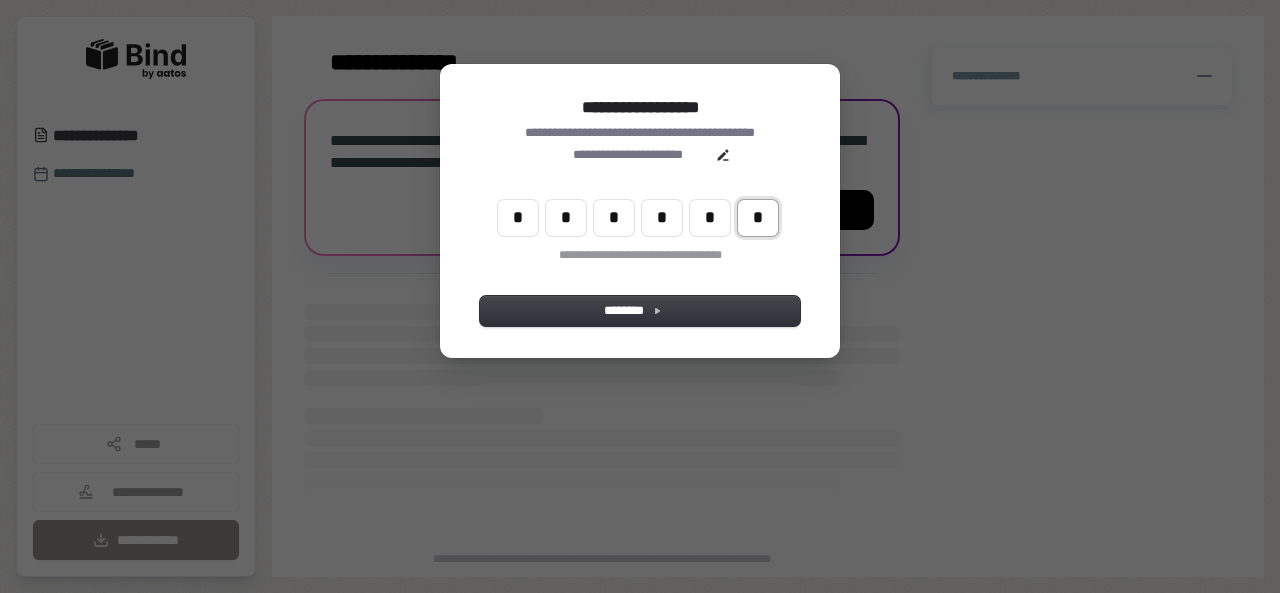 type on "*" 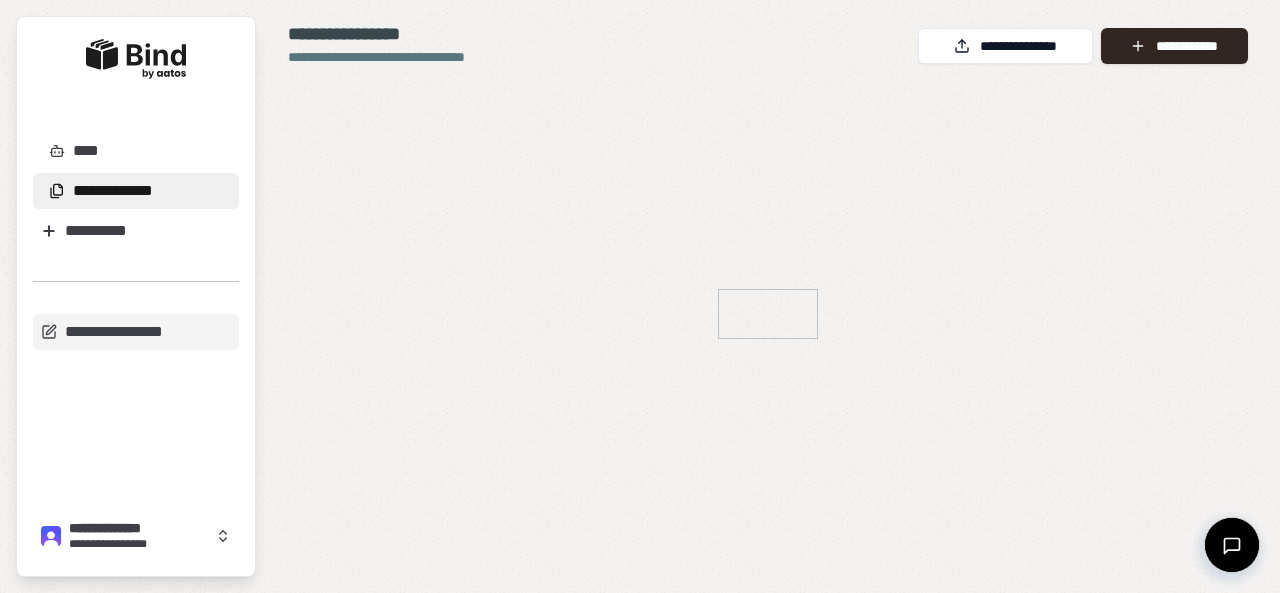 scroll, scrollTop: 0, scrollLeft: 0, axis: both 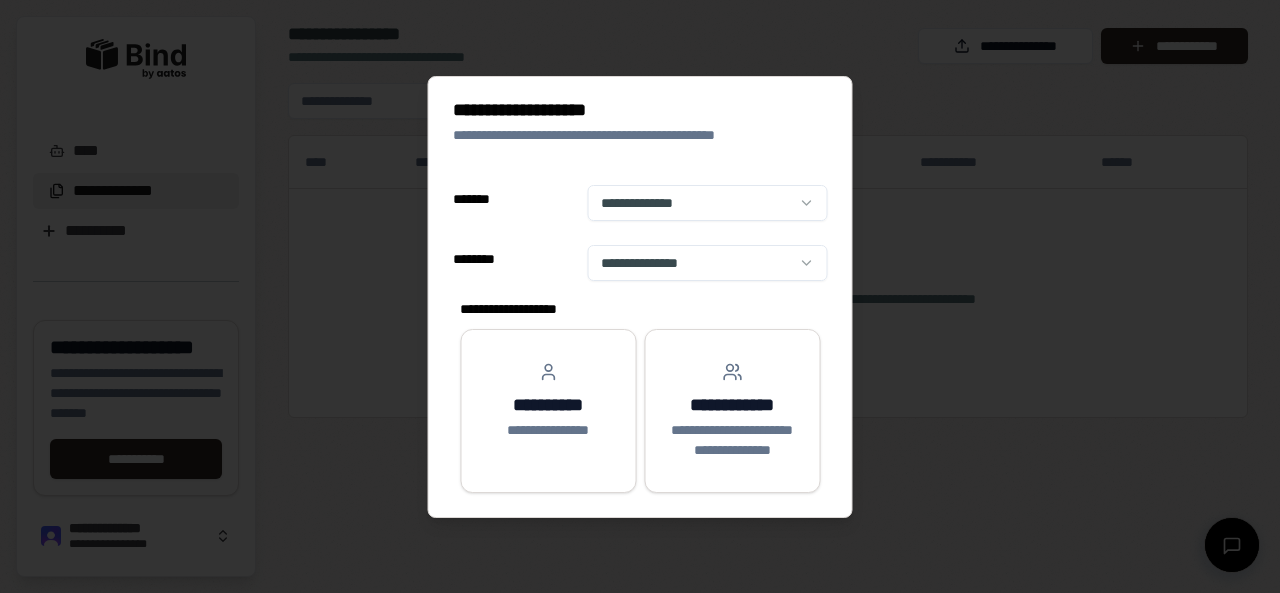 select on "**" 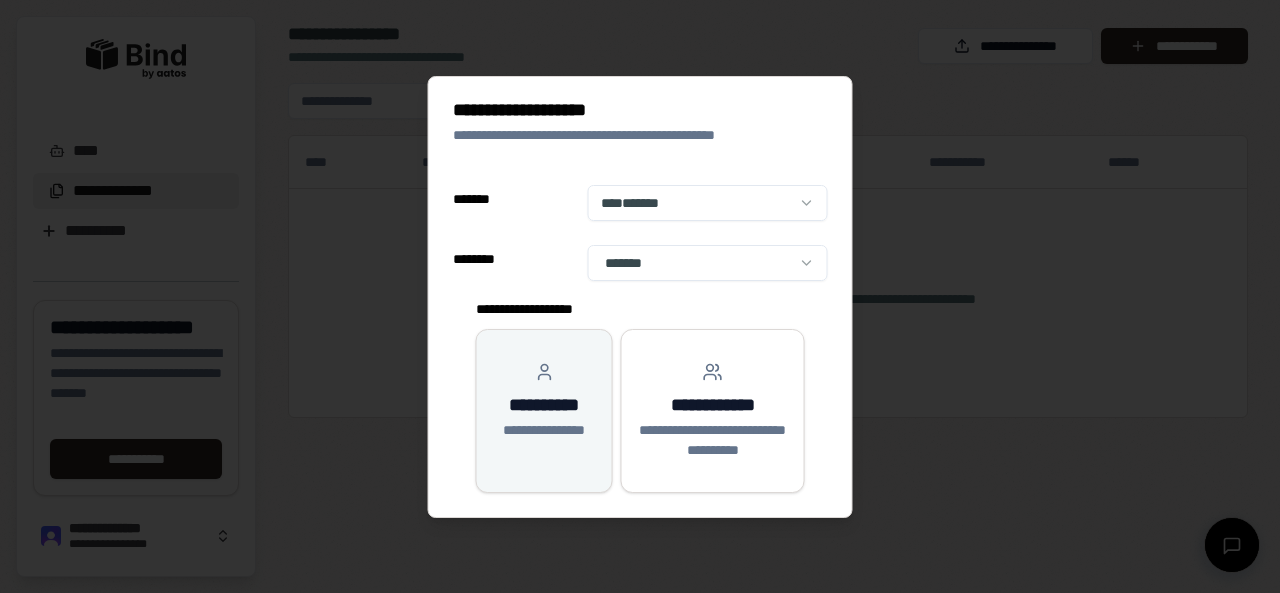 click on "**********" at bounding box center (544, 401) 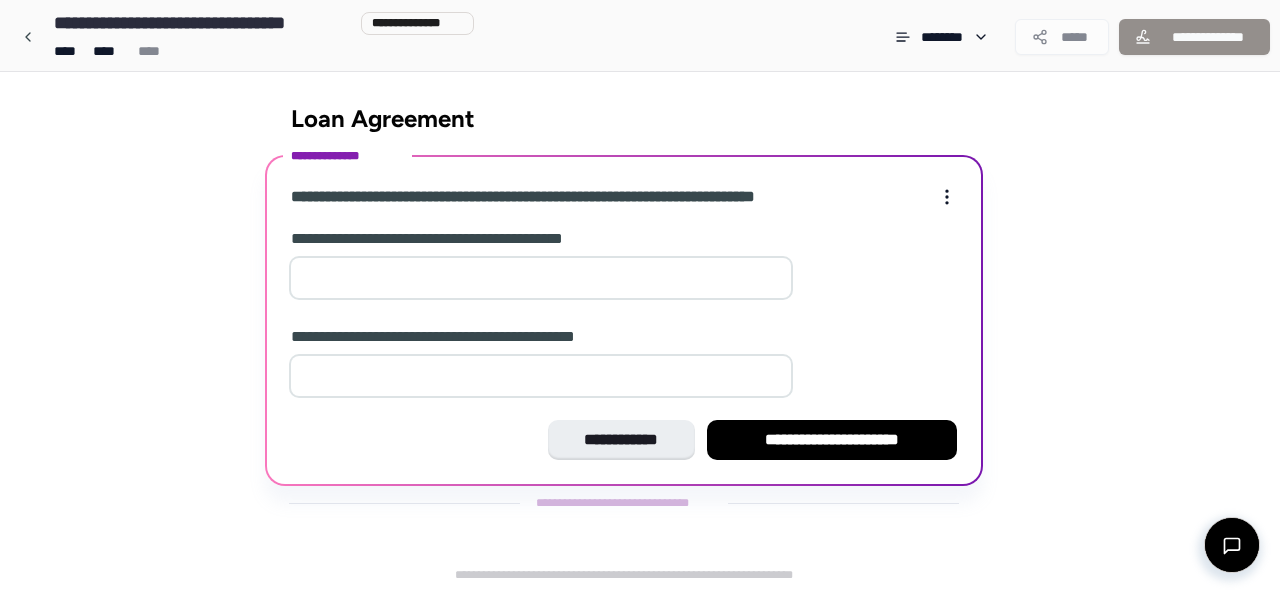 click at bounding box center [541, 278] 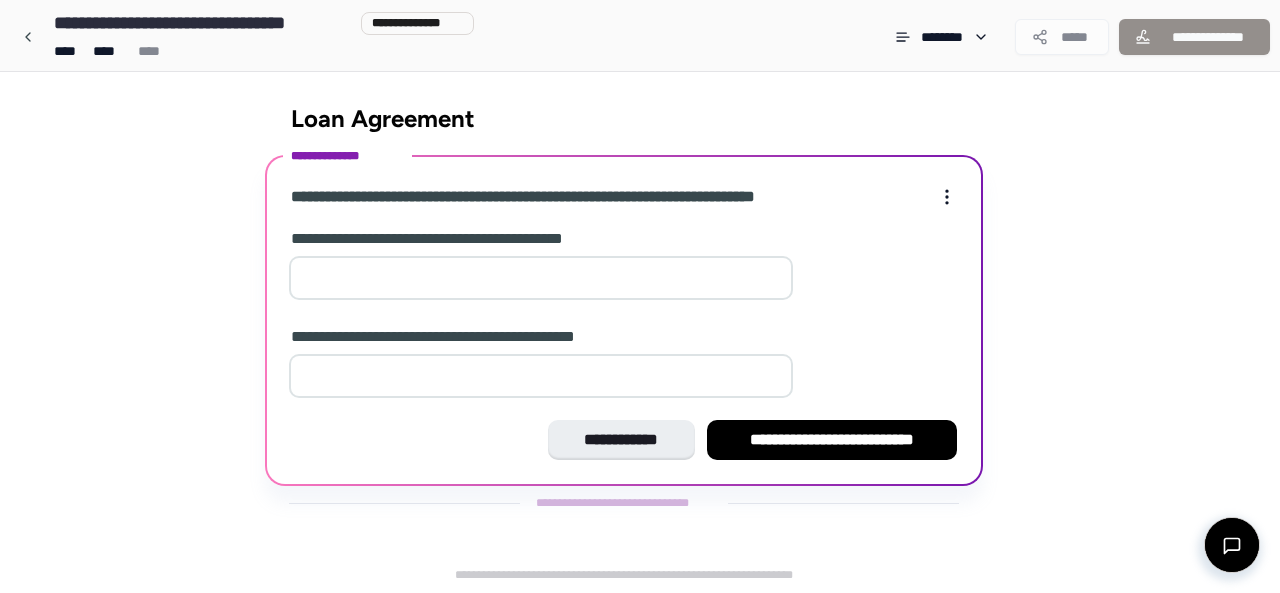type on "*" 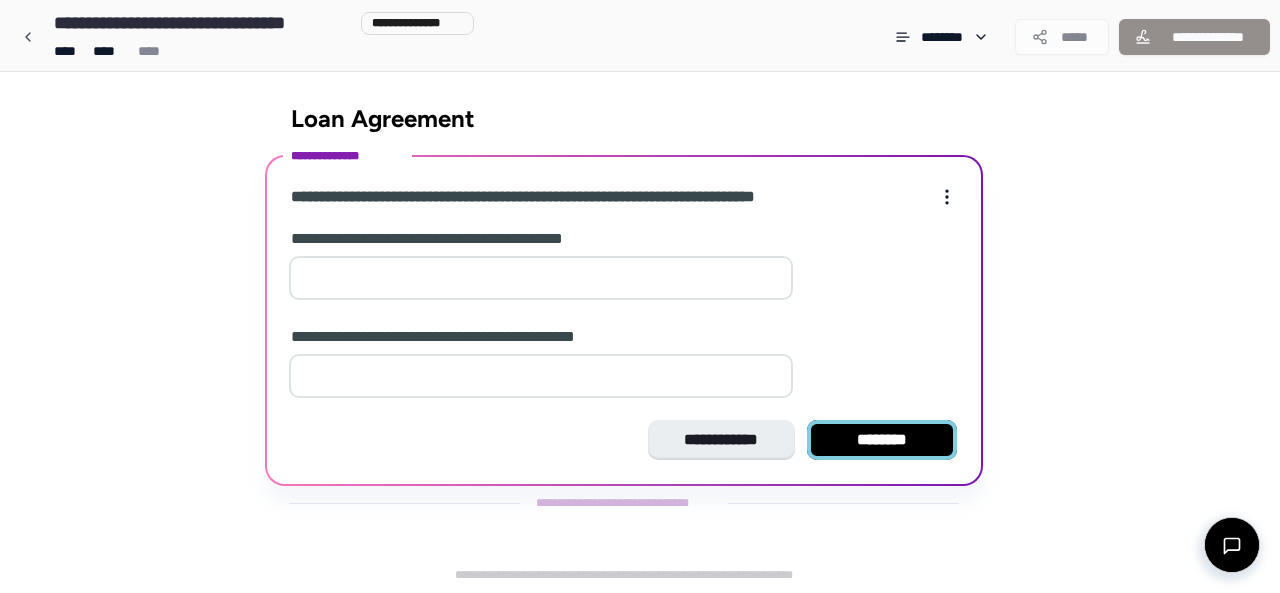 type on "*" 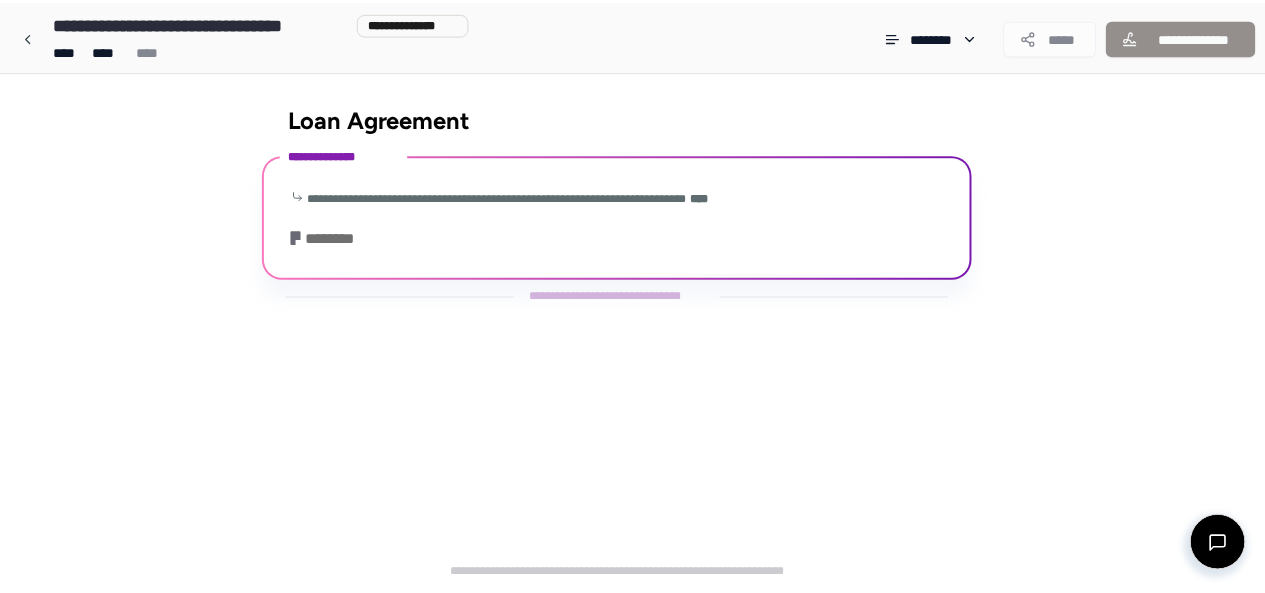 scroll, scrollTop: 4, scrollLeft: 0, axis: vertical 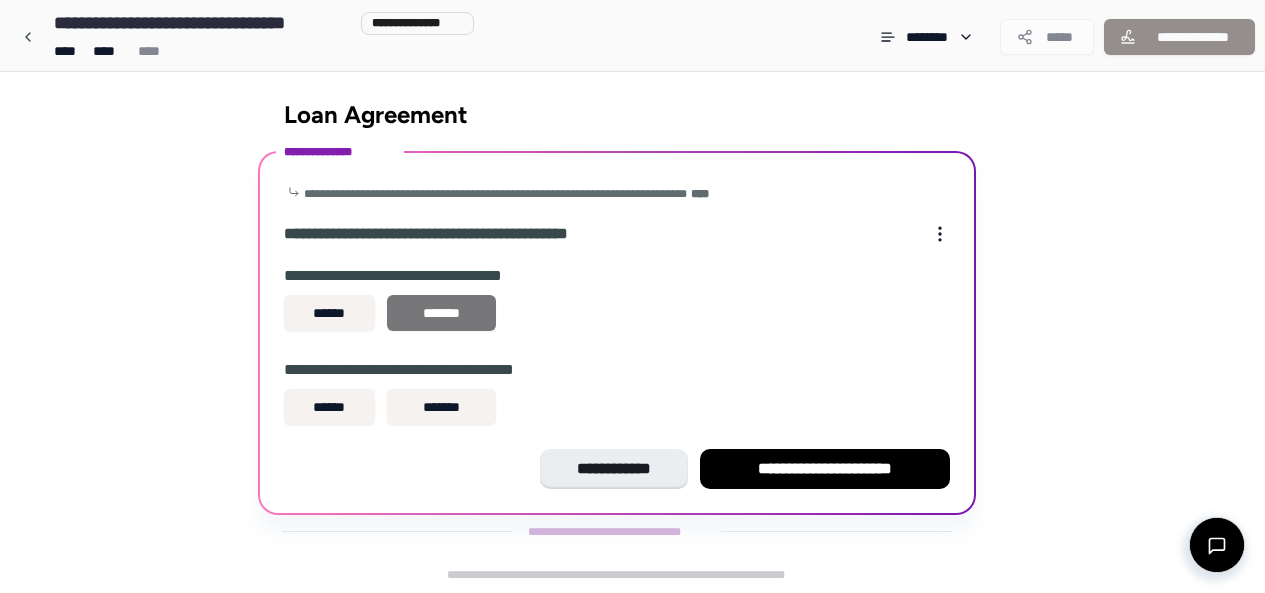 click on "*******" at bounding box center (441, 313) 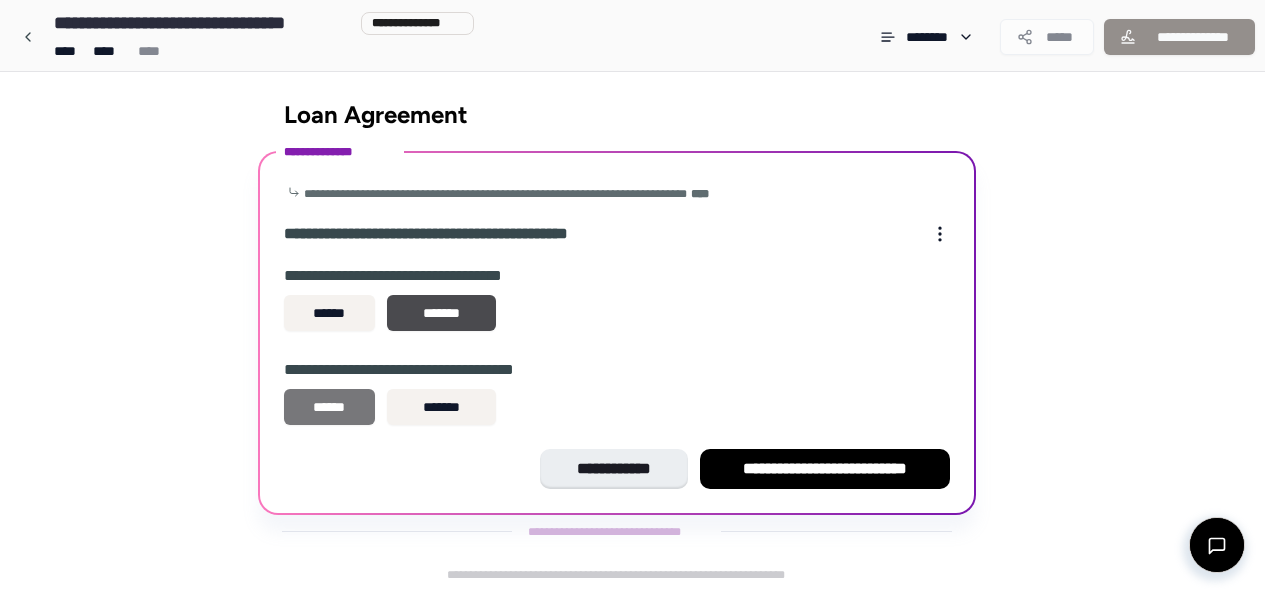 click on "******" at bounding box center (329, 407) 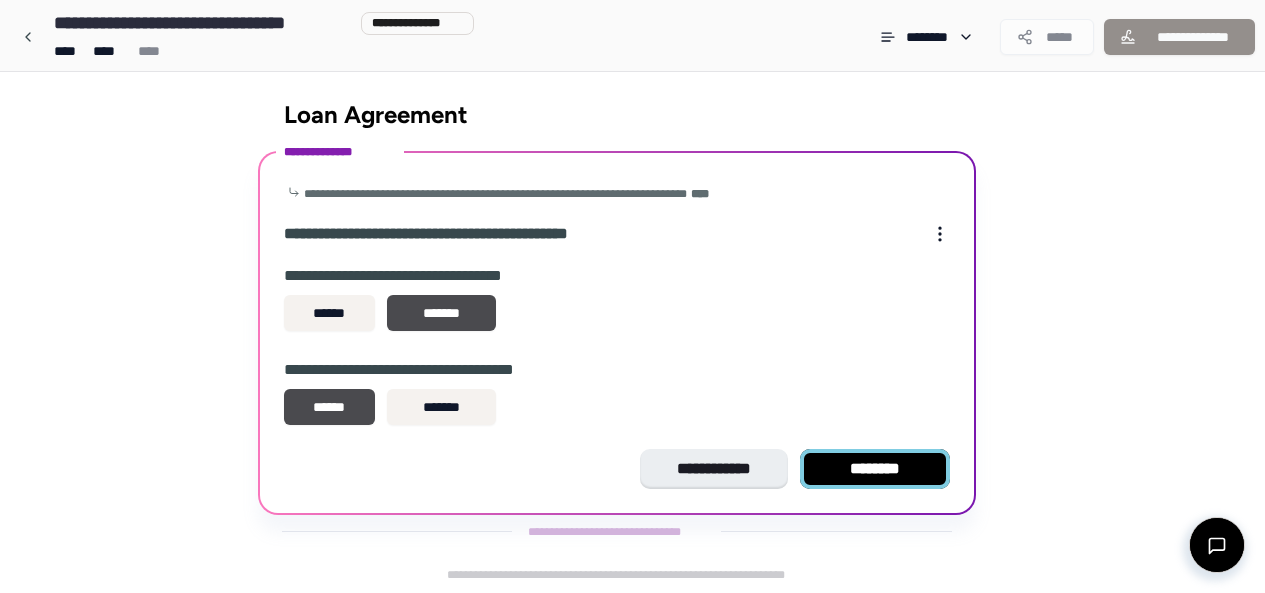 click on "********" at bounding box center (875, 469) 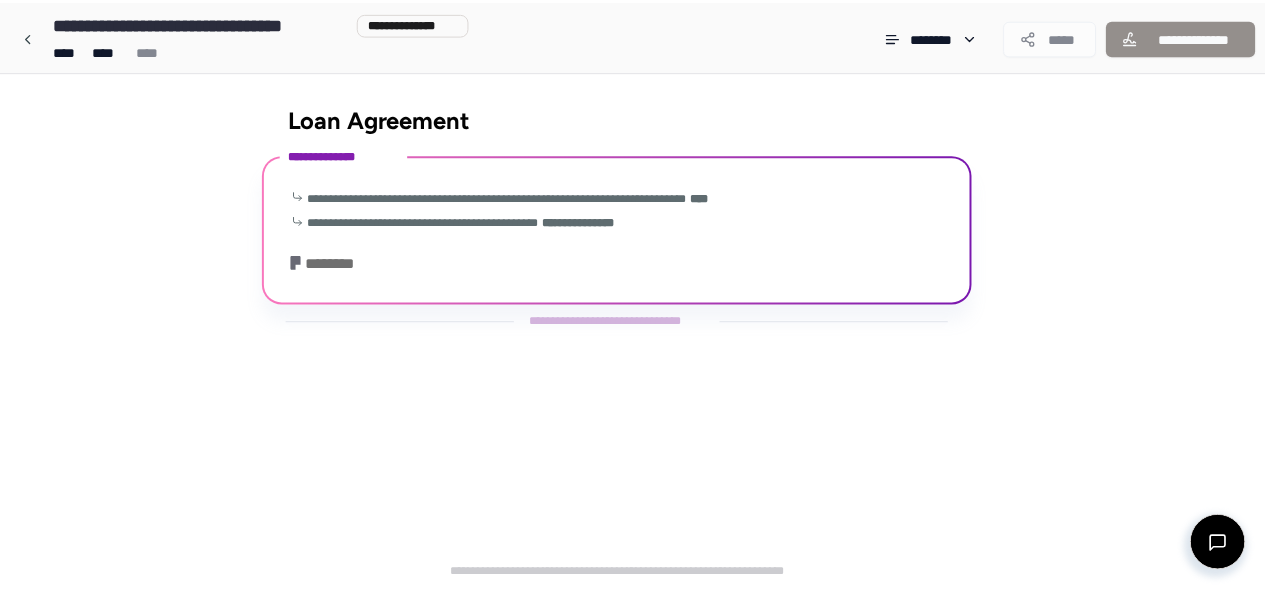 scroll, scrollTop: 387, scrollLeft: 0, axis: vertical 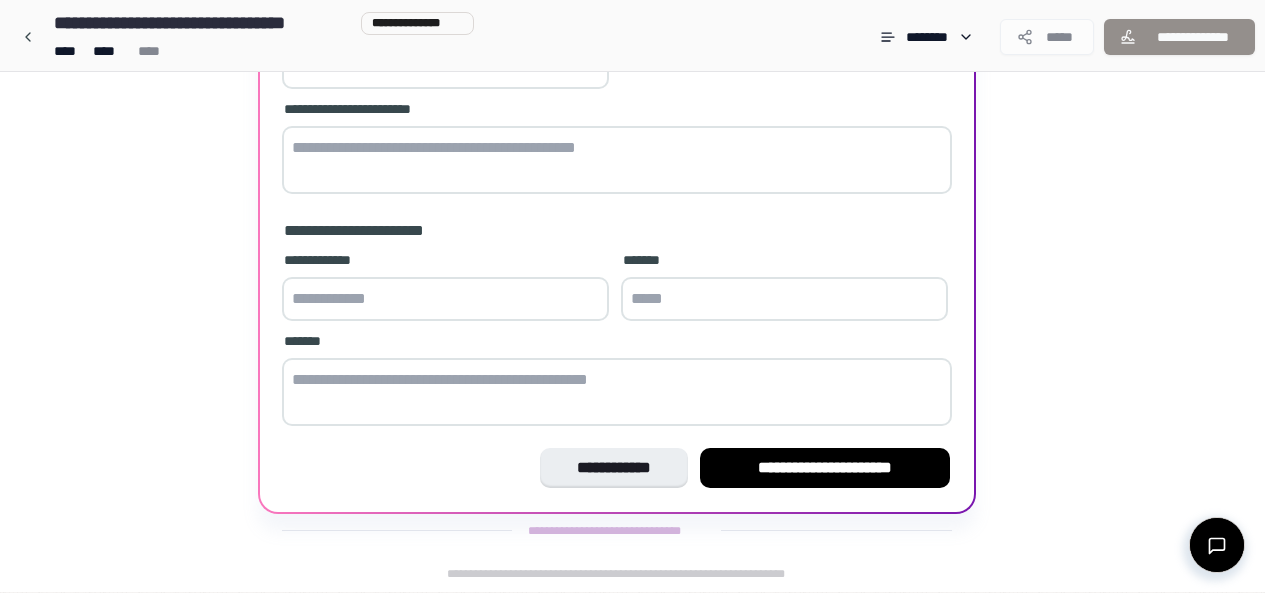 click at bounding box center [445, 299] 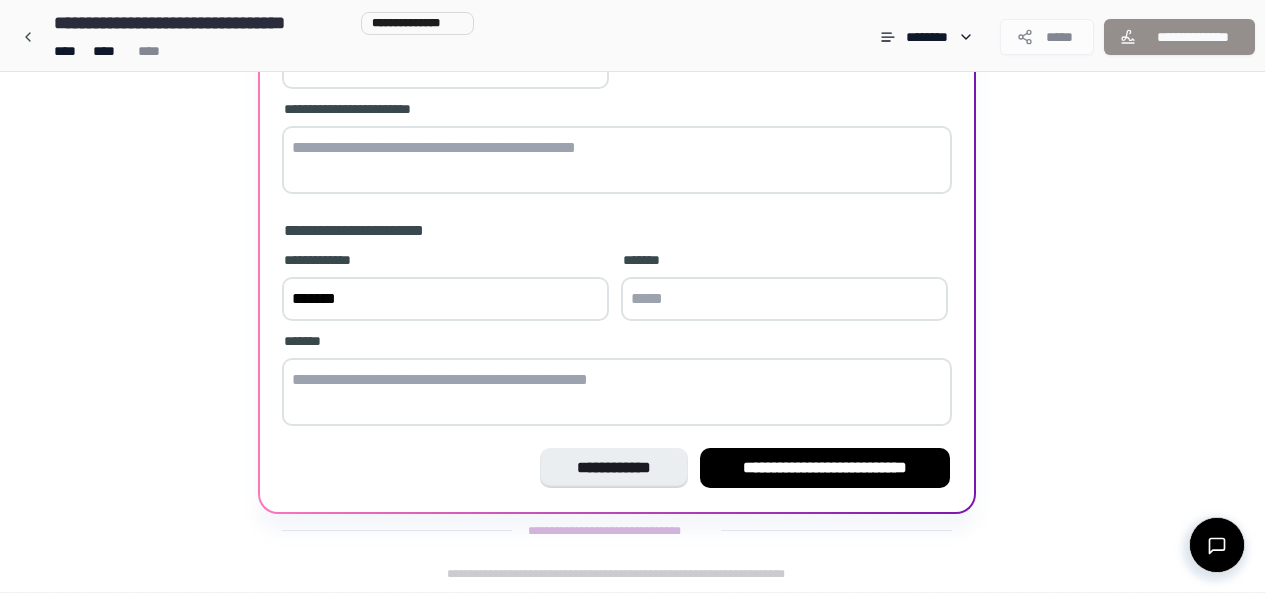 type on "*******" 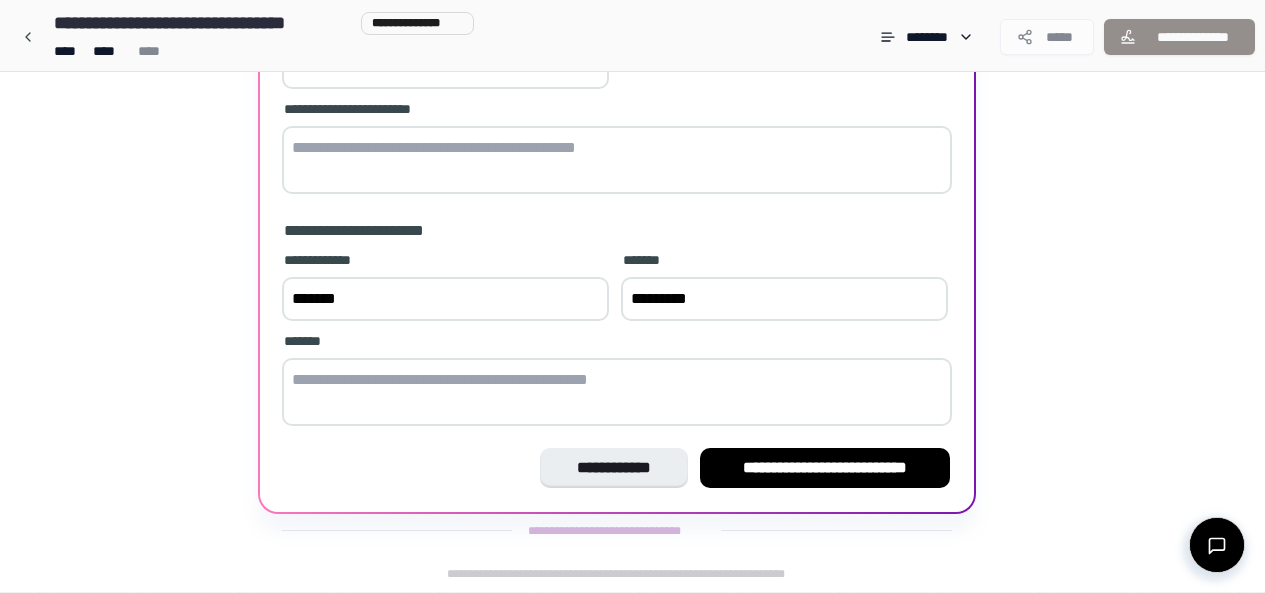 type on "*********" 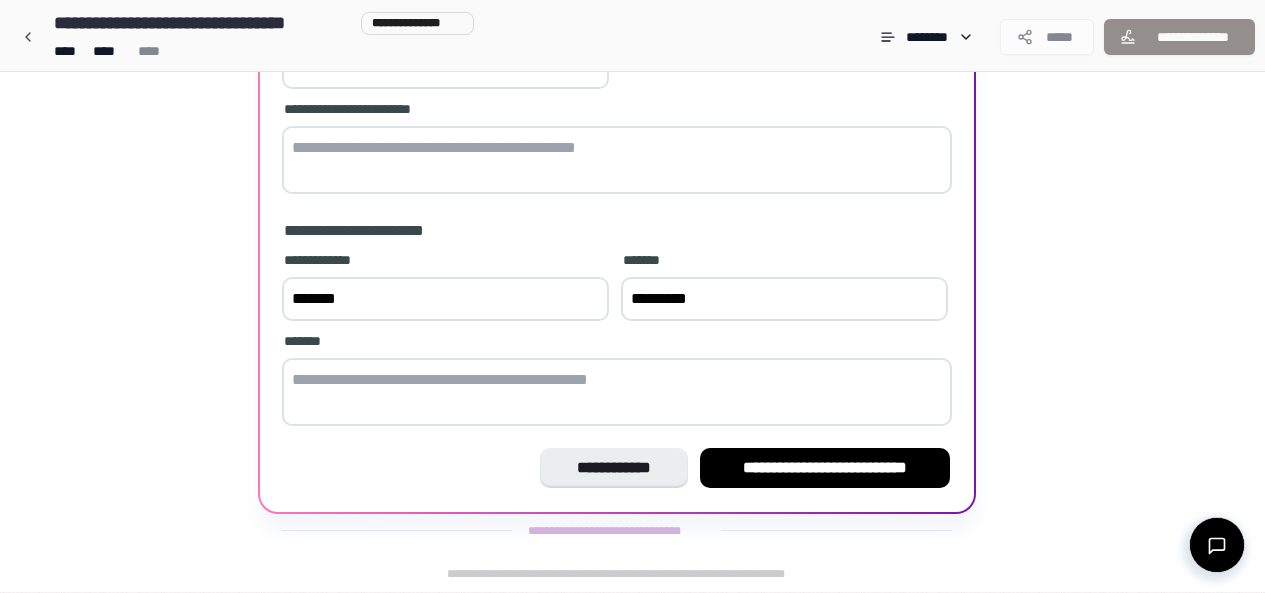 click at bounding box center [617, 392] 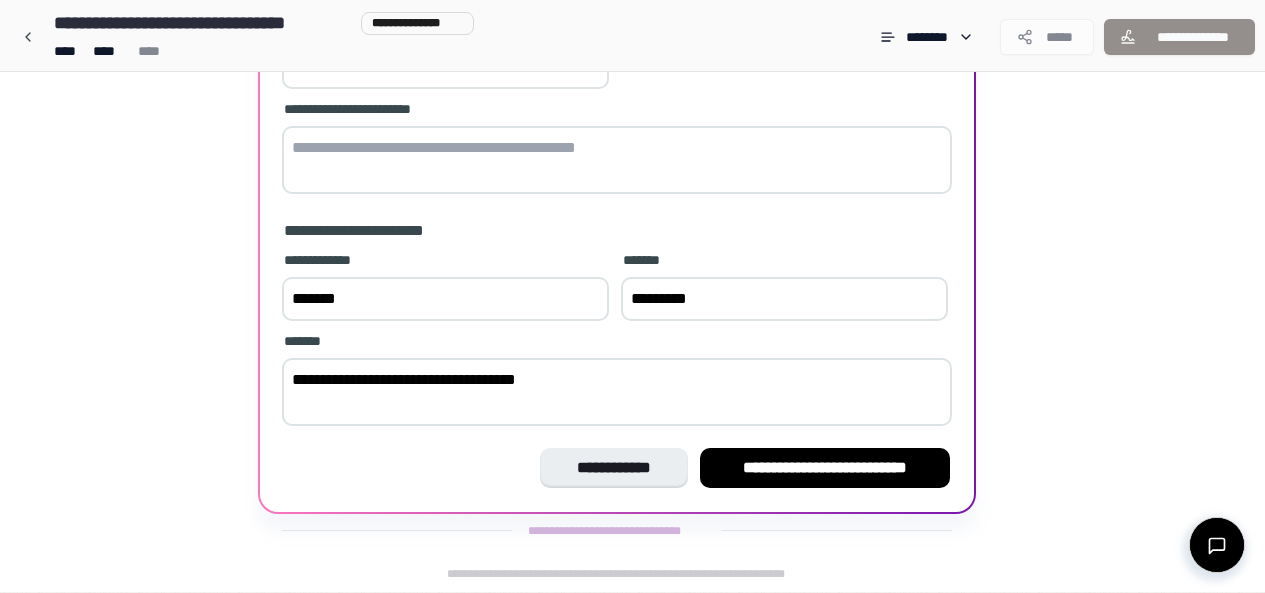 click on "**********" at bounding box center [617, 392] 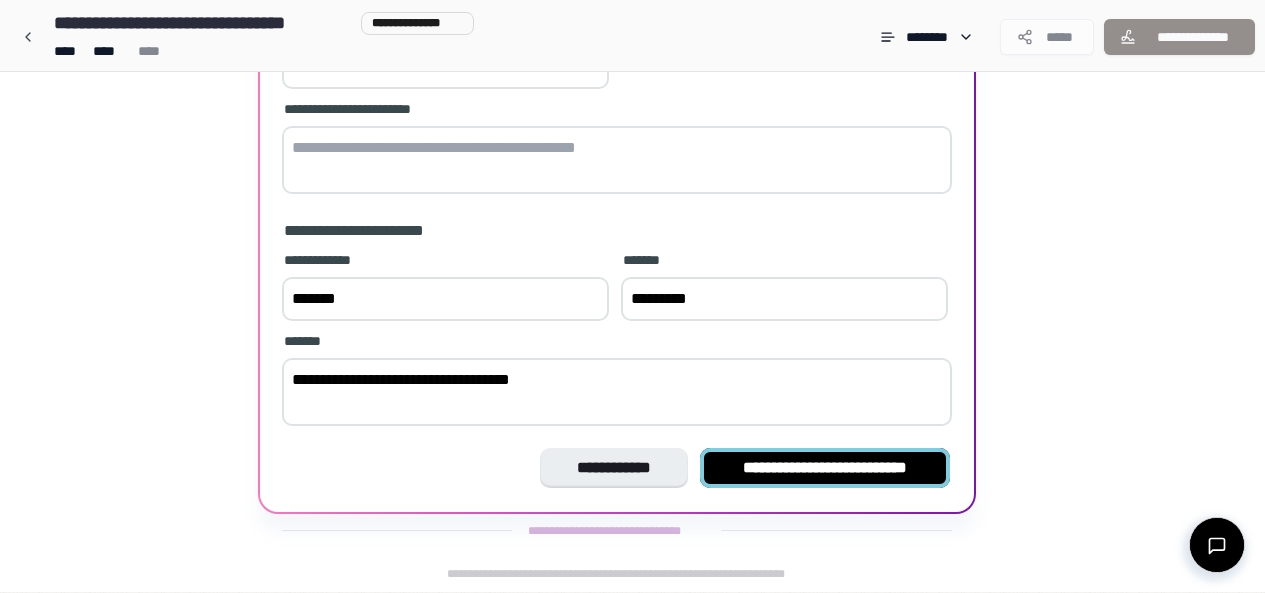 type on "**********" 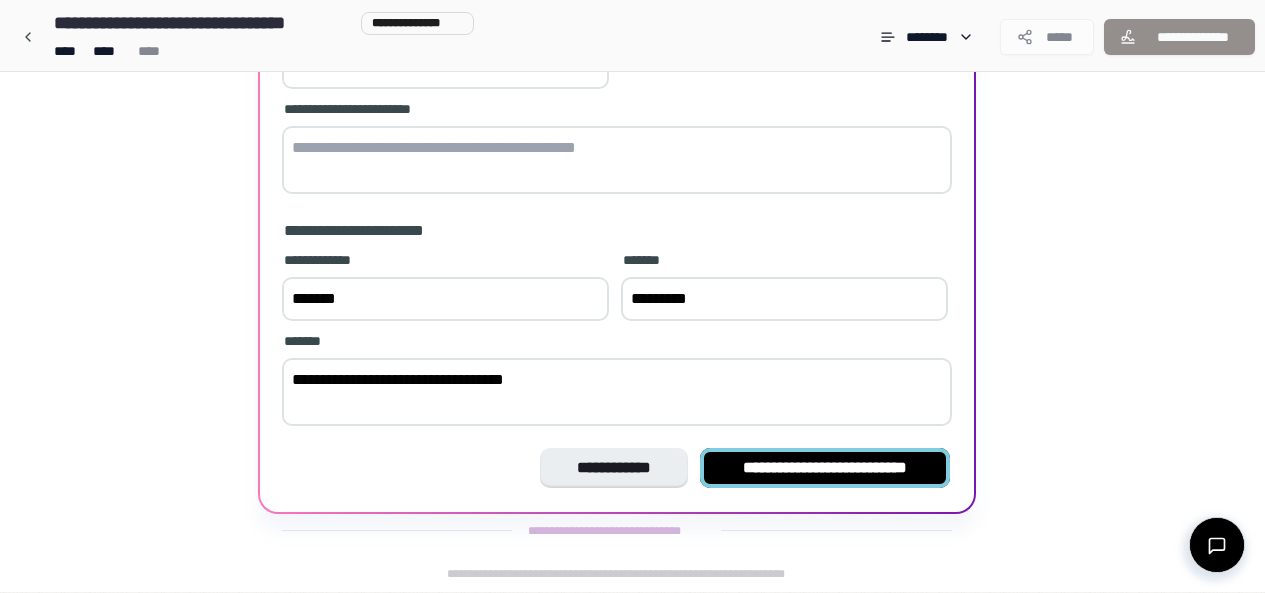 click on "**********" at bounding box center [825, 468] 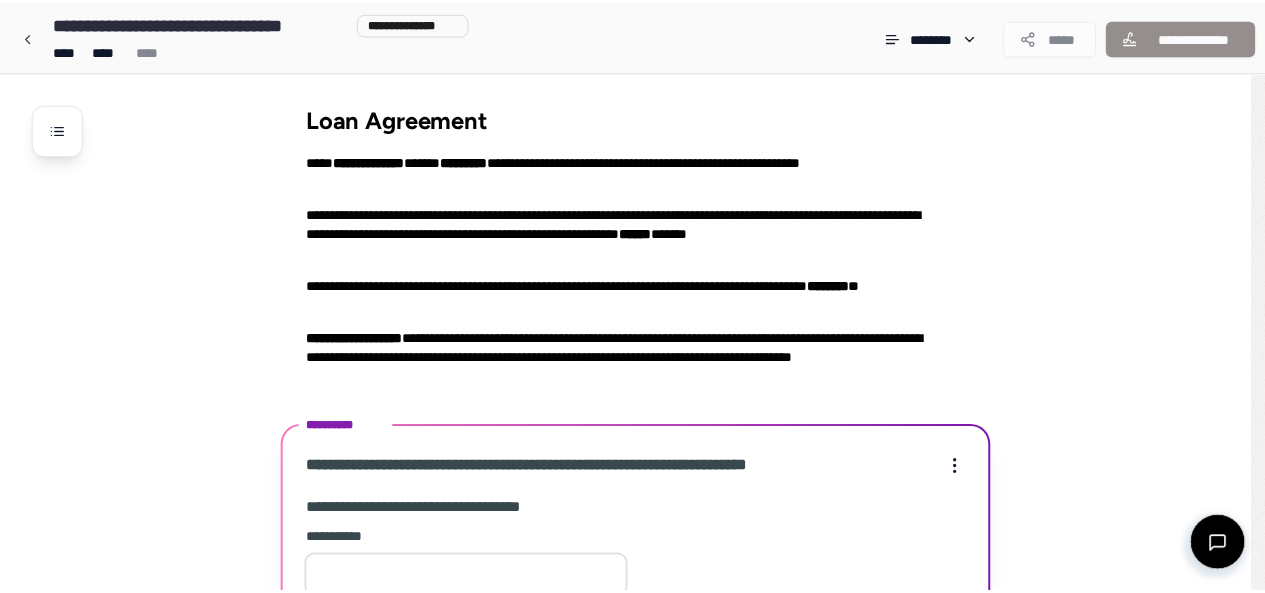 scroll, scrollTop: 426, scrollLeft: 0, axis: vertical 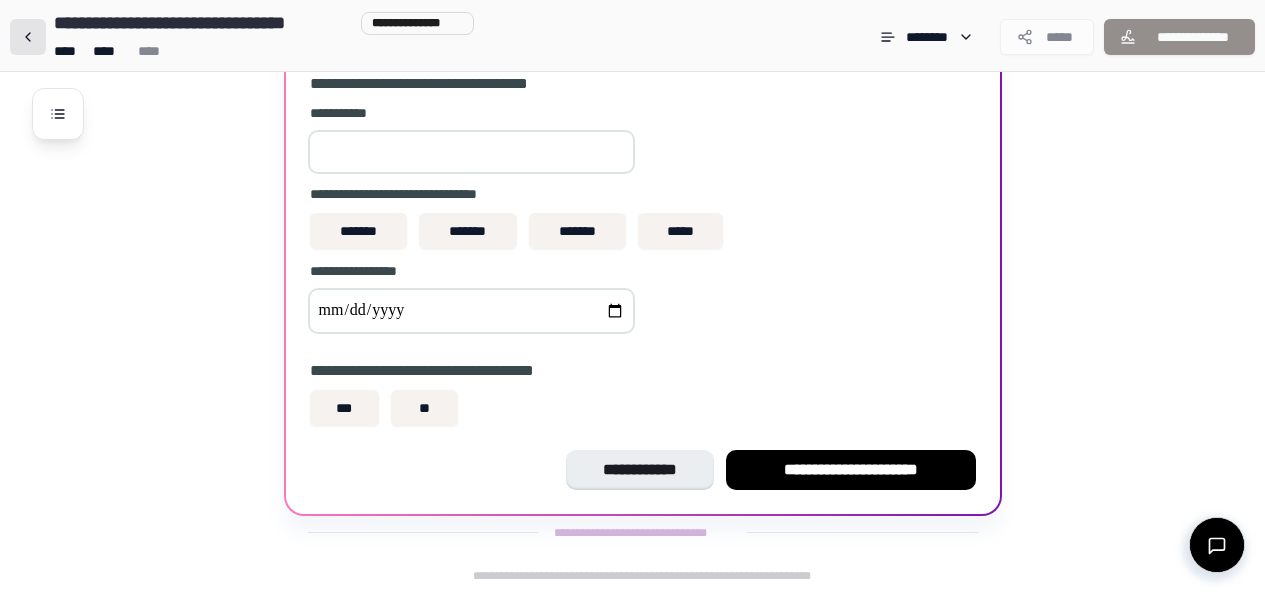 click at bounding box center [28, 37] 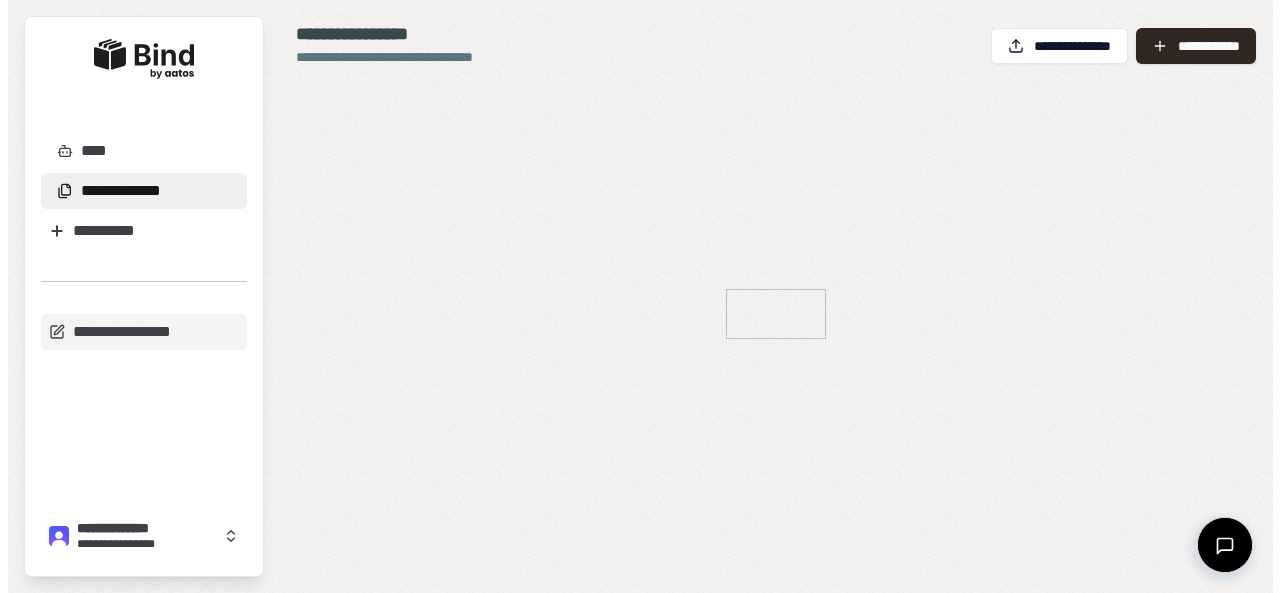 scroll, scrollTop: 0, scrollLeft: 0, axis: both 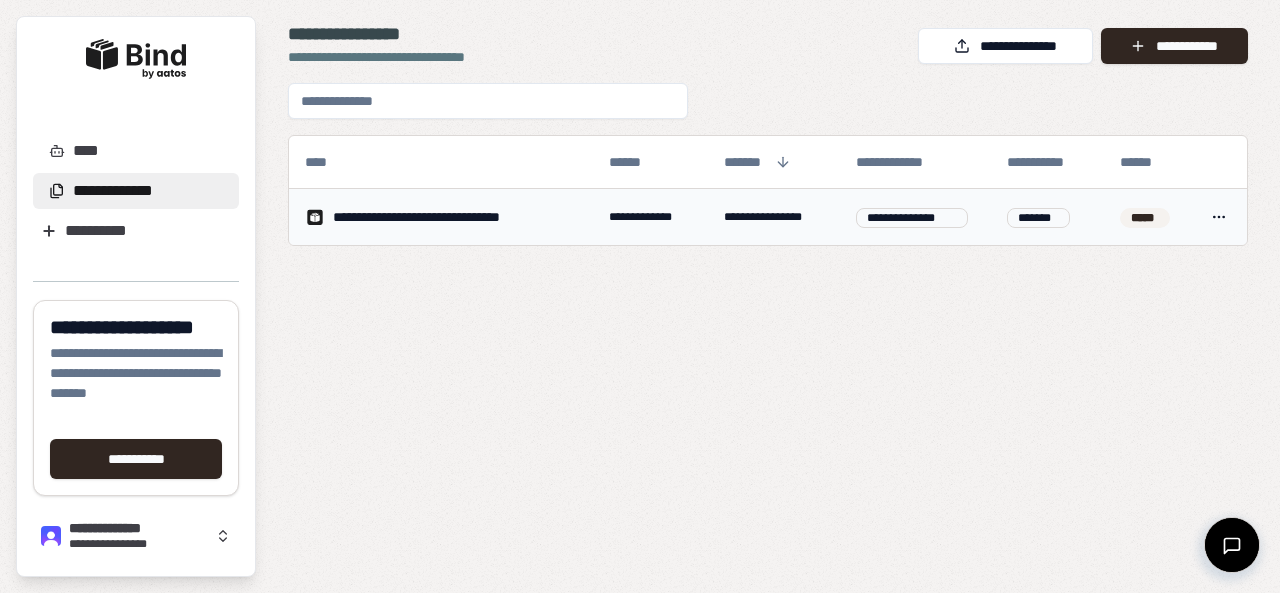 click on "**********" at bounding box center (447, 217) 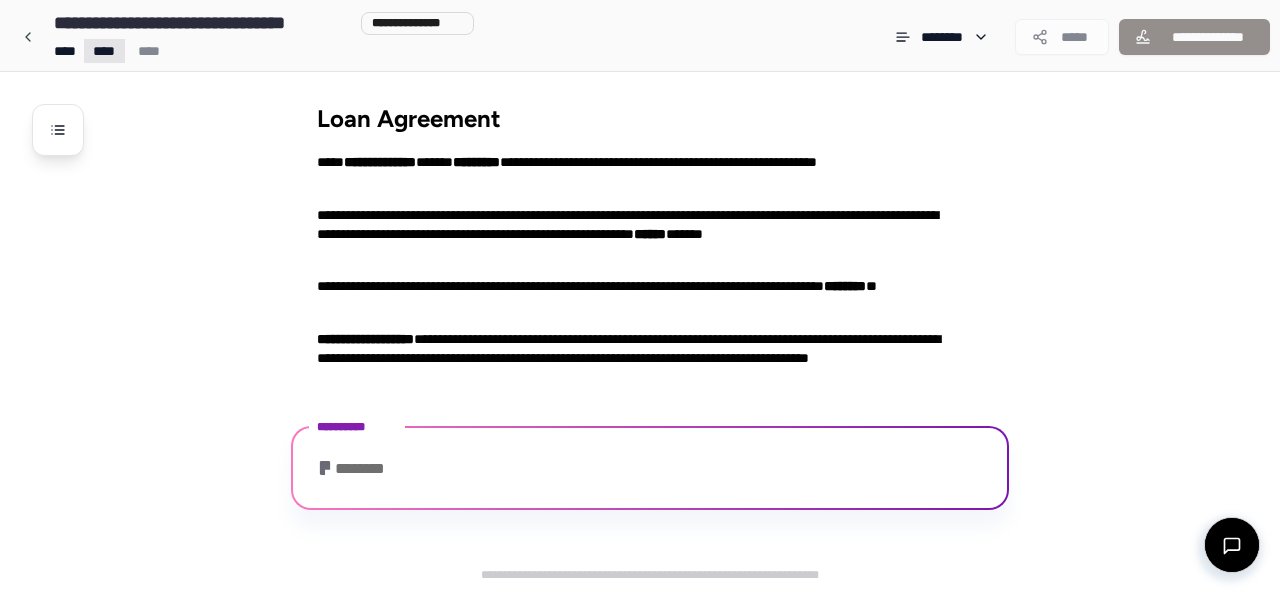 click on "**********" at bounding box center [640, 296] 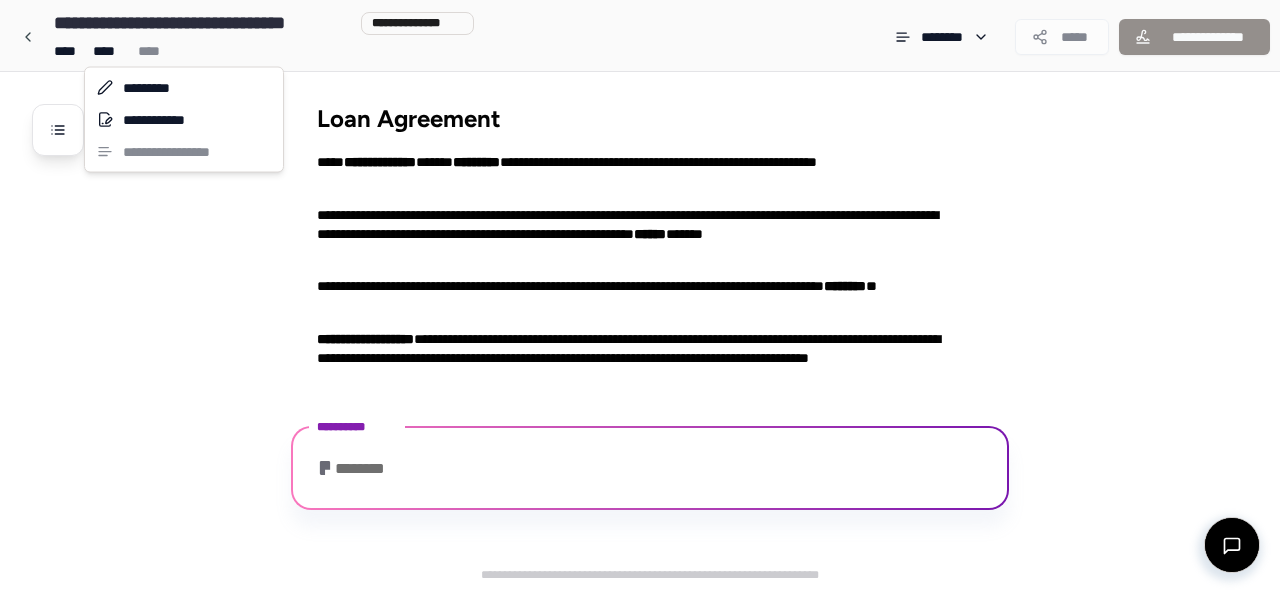 click on "**********" at bounding box center (640, 296) 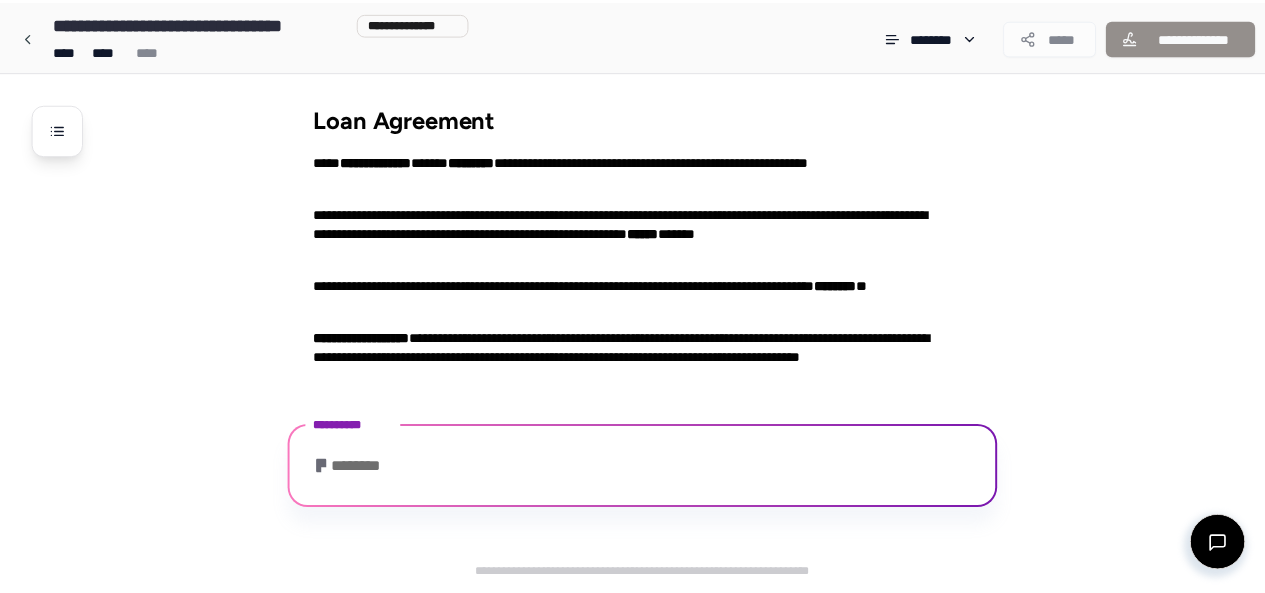 scroll, scrollTop: 426, scrollLeft: 0, axis: vertical 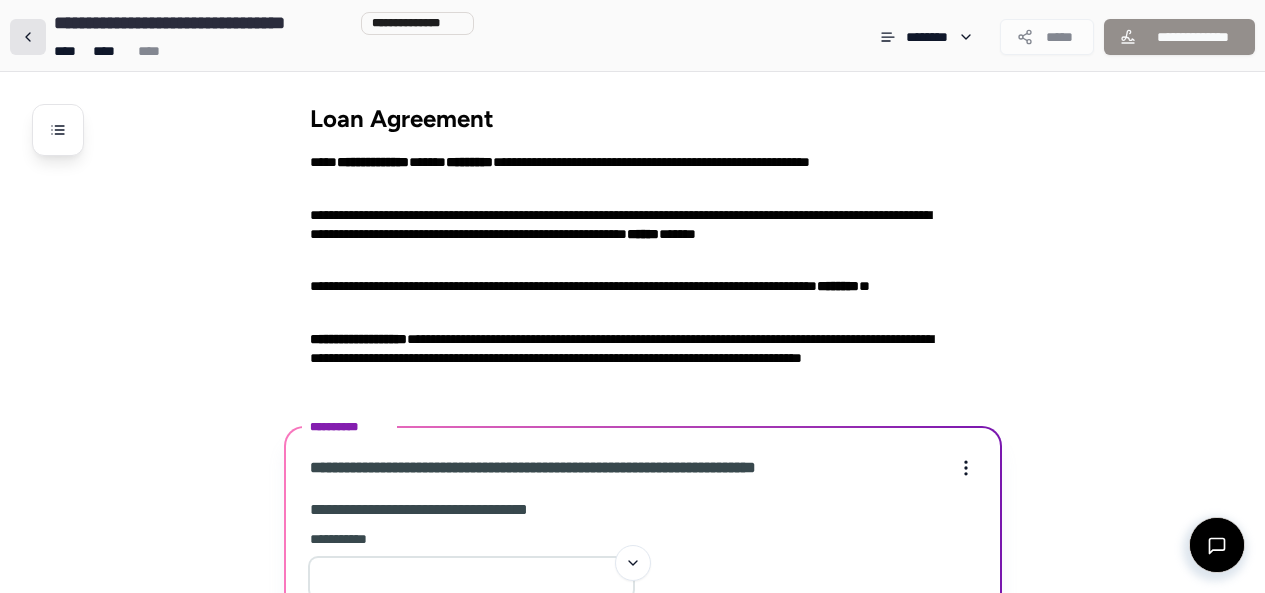 click at bounding box center (28, 37) 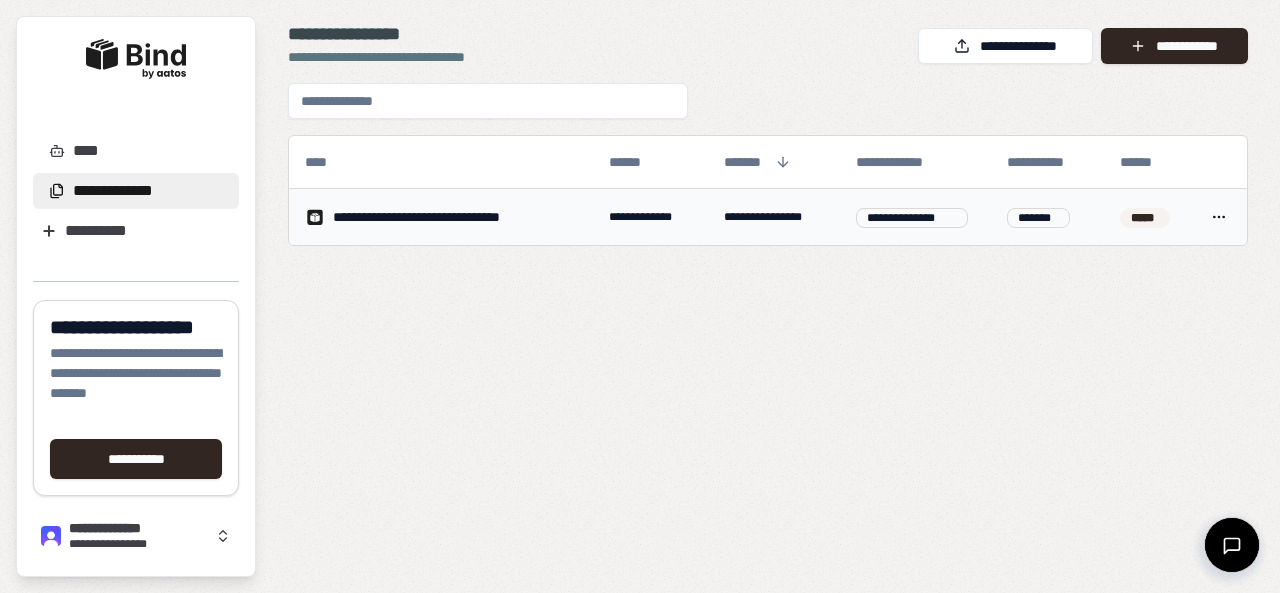 click on "**********" at bounding box center [640, 296] 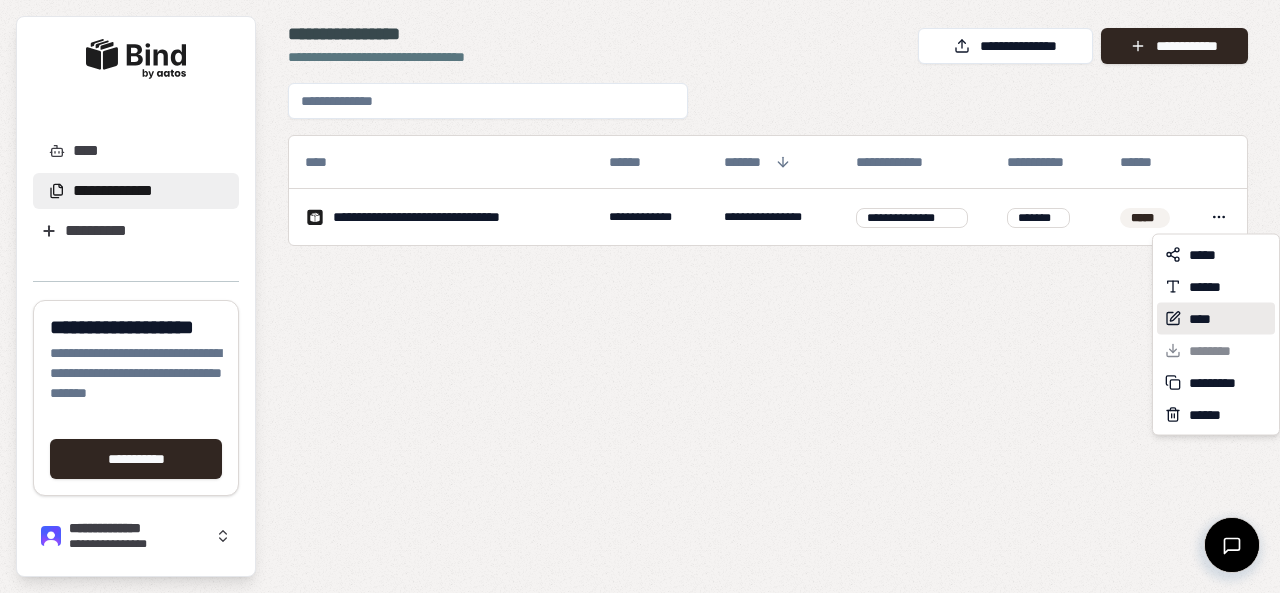 click on "****" at bounding box center (1201, 319) 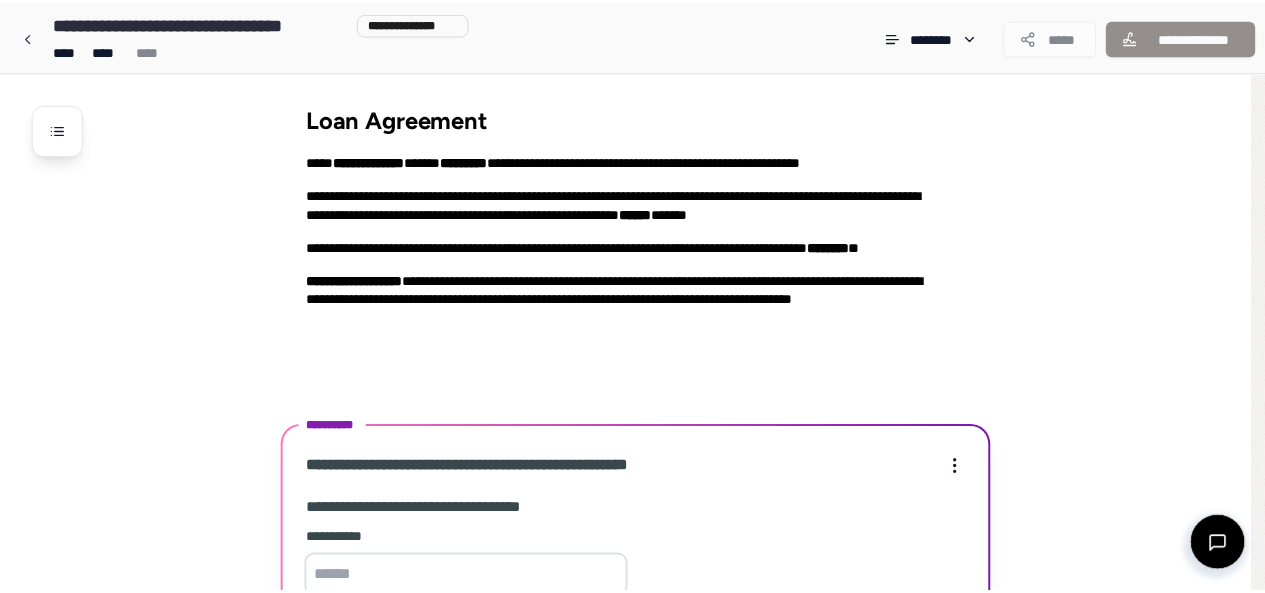 scroll, scrollTop: 426, scrollLeft: 0, axis: vertical 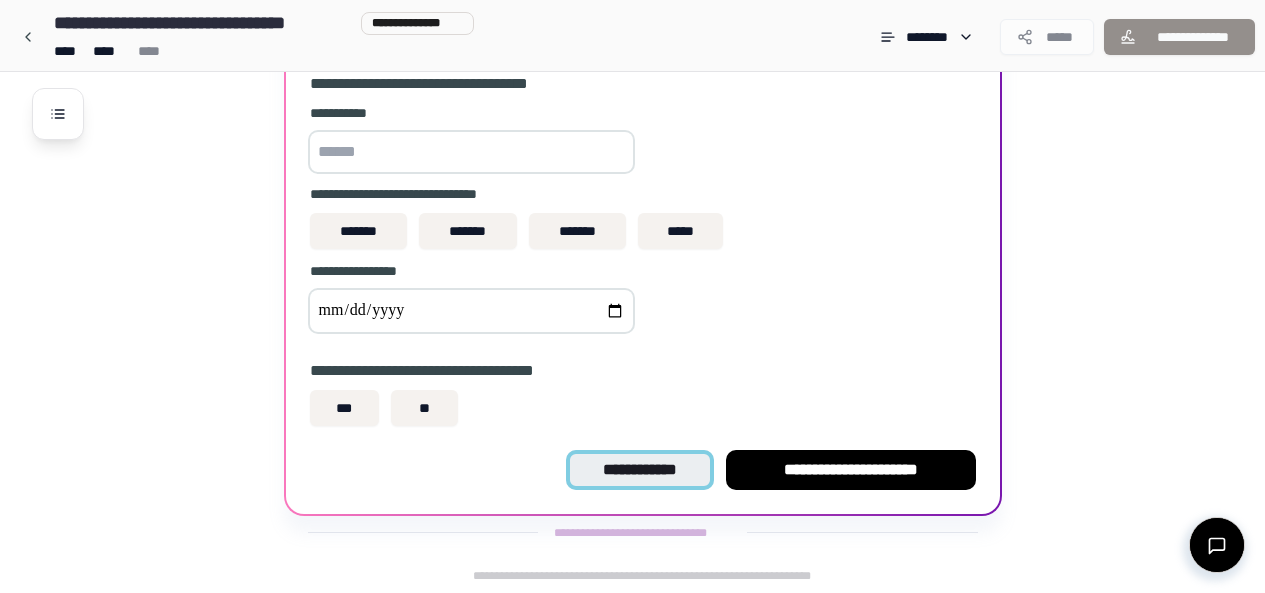 click on "**********" at bounding box center (639, 470) 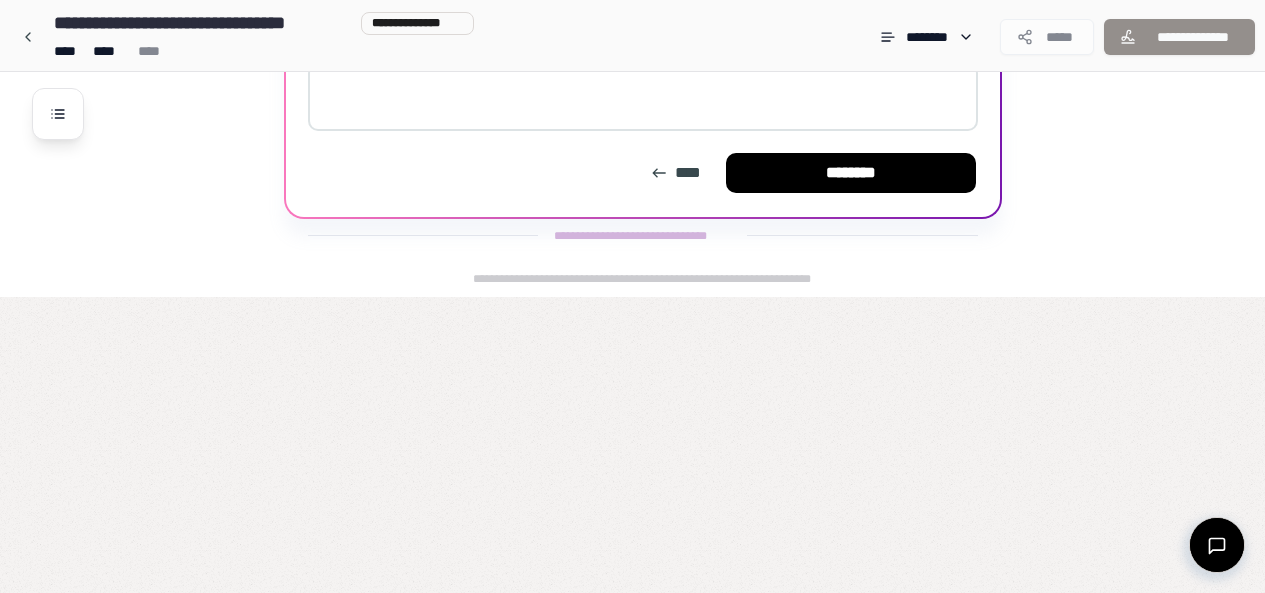 scroll, scrollTop: 129, scrollLeft: 0, axis: vertical 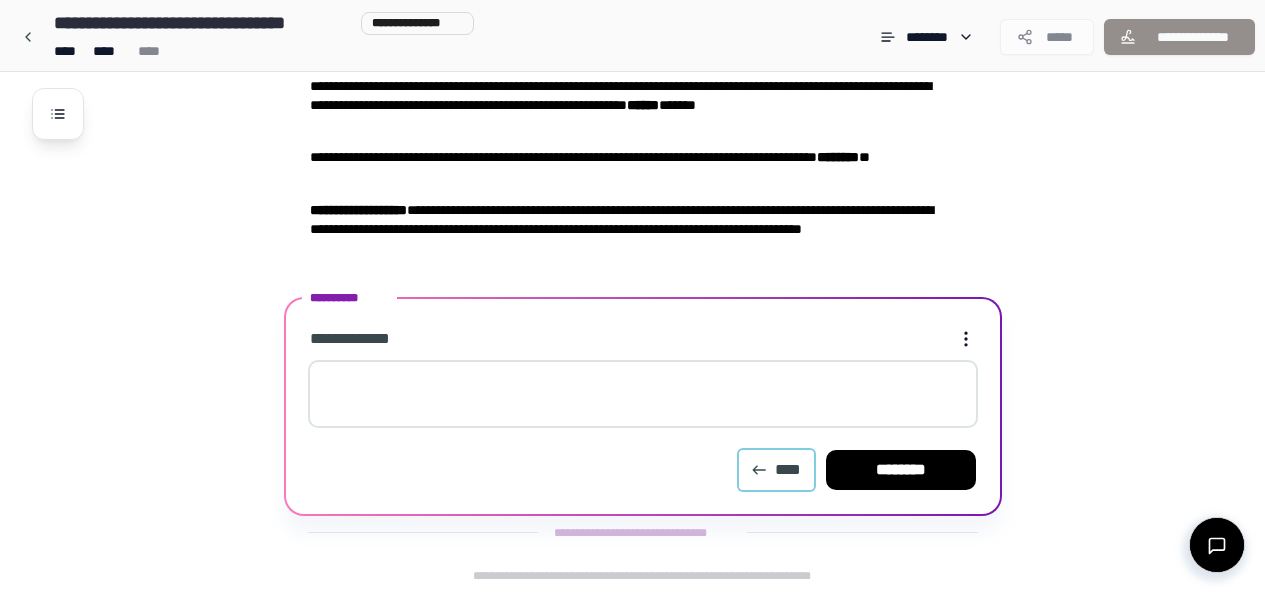 click on "****" at bounding box center [776, 470] 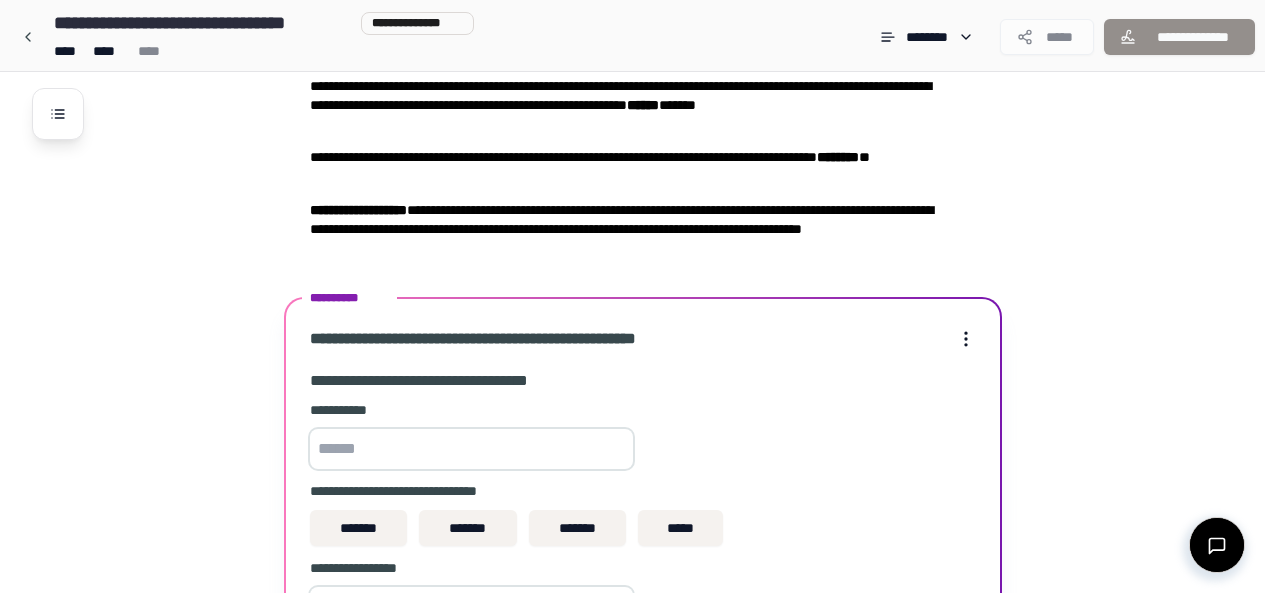 scroll, scrollTop: 426, scrollLeft: 0, axis: vertical 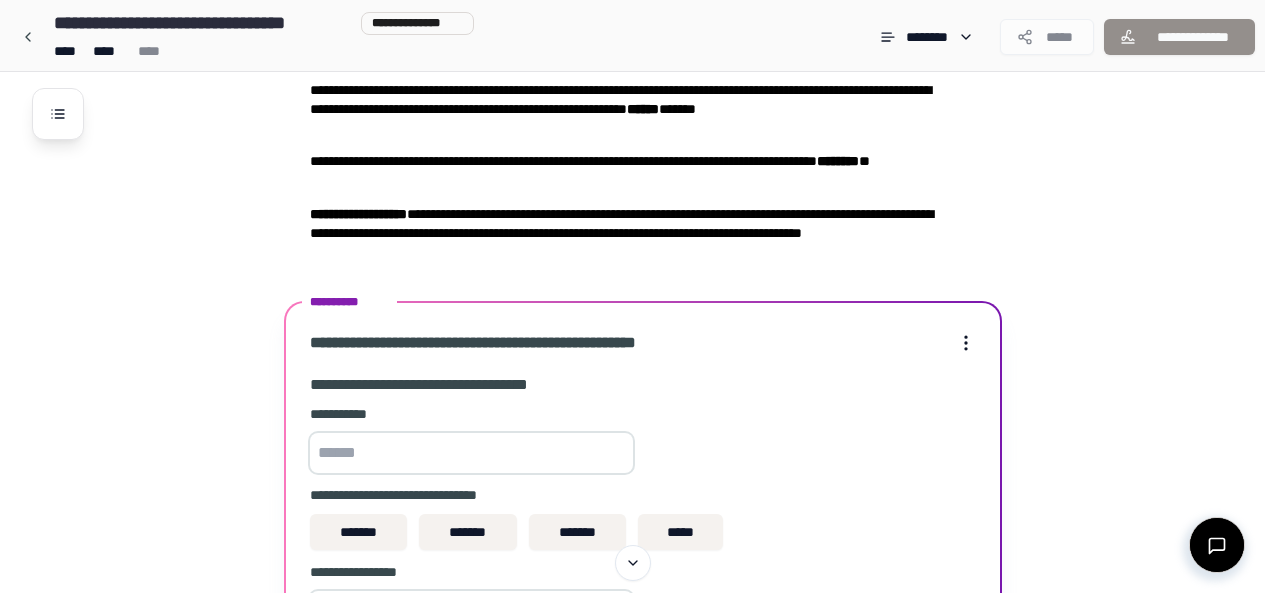 click on "**********" at bounding box center (632, 385) 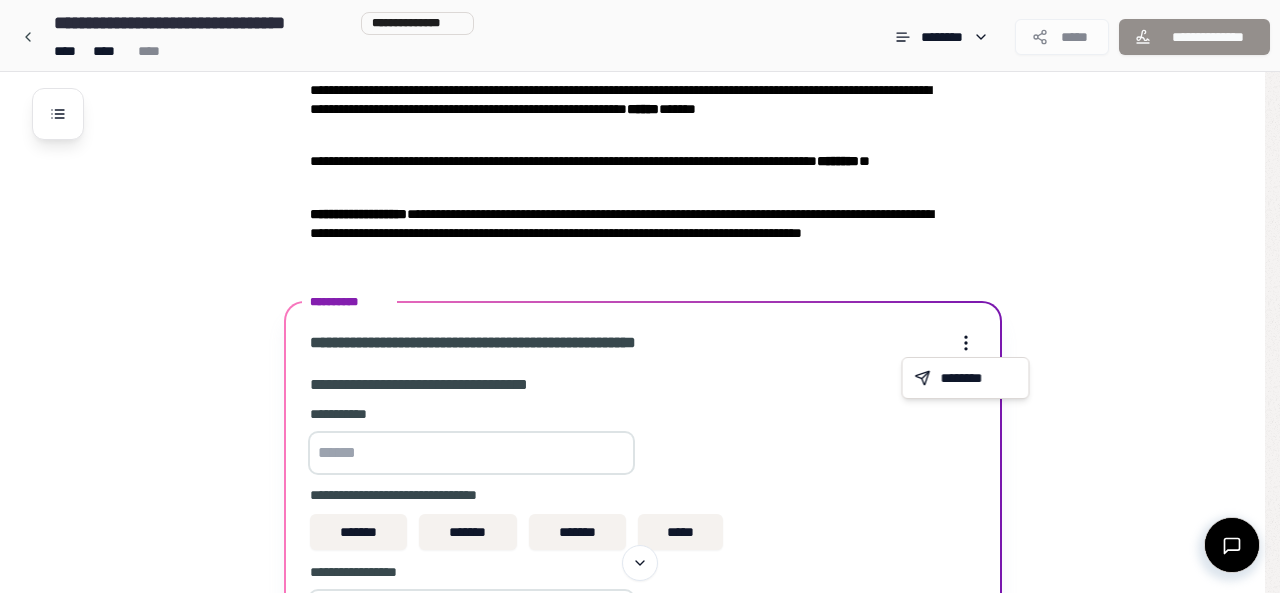 click on "**********" at bounding box center [640, 385] 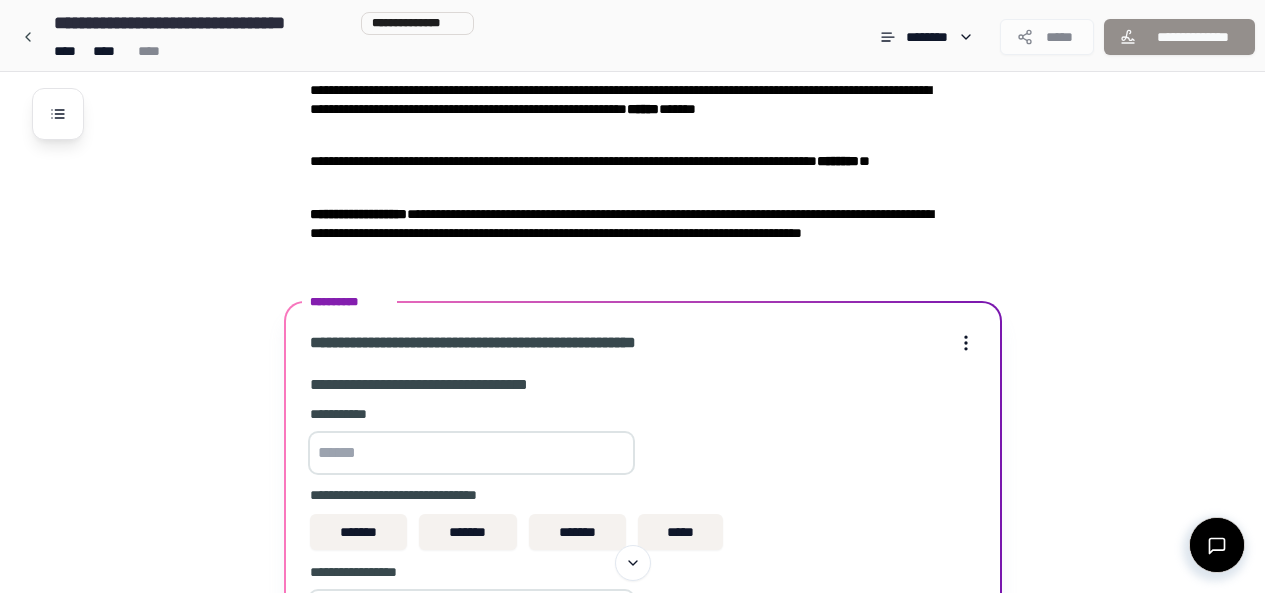 click on "**********" at bounding box center [632, 385] 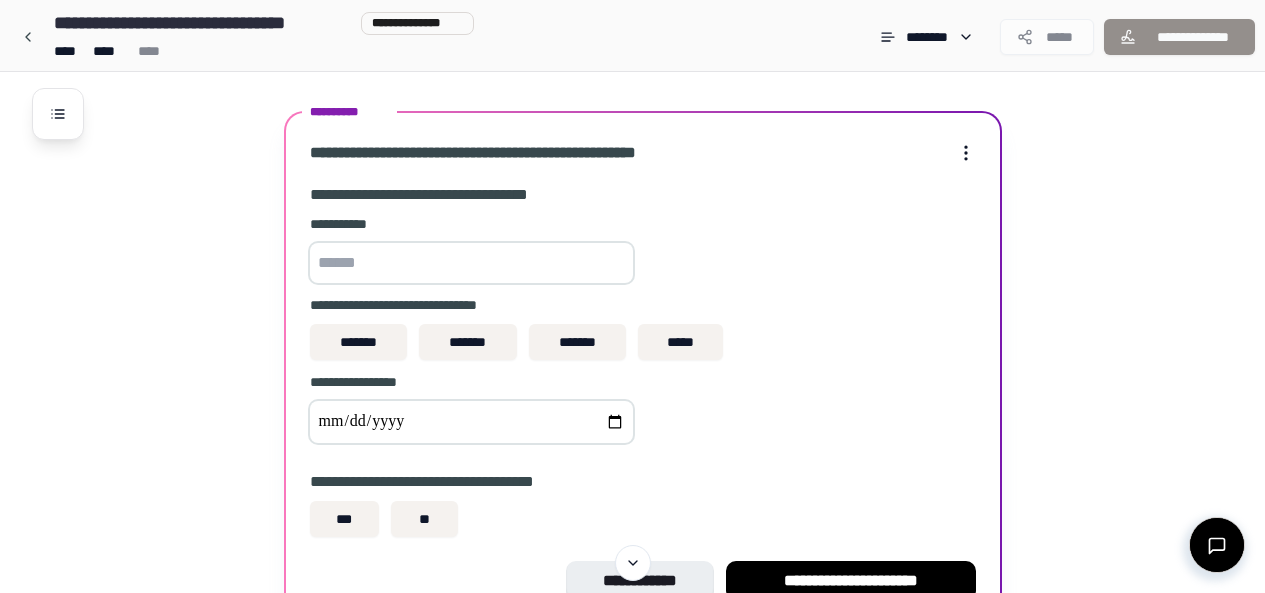 scroll, scrollTop: 245, scrollLeft: 0, axis: vertical 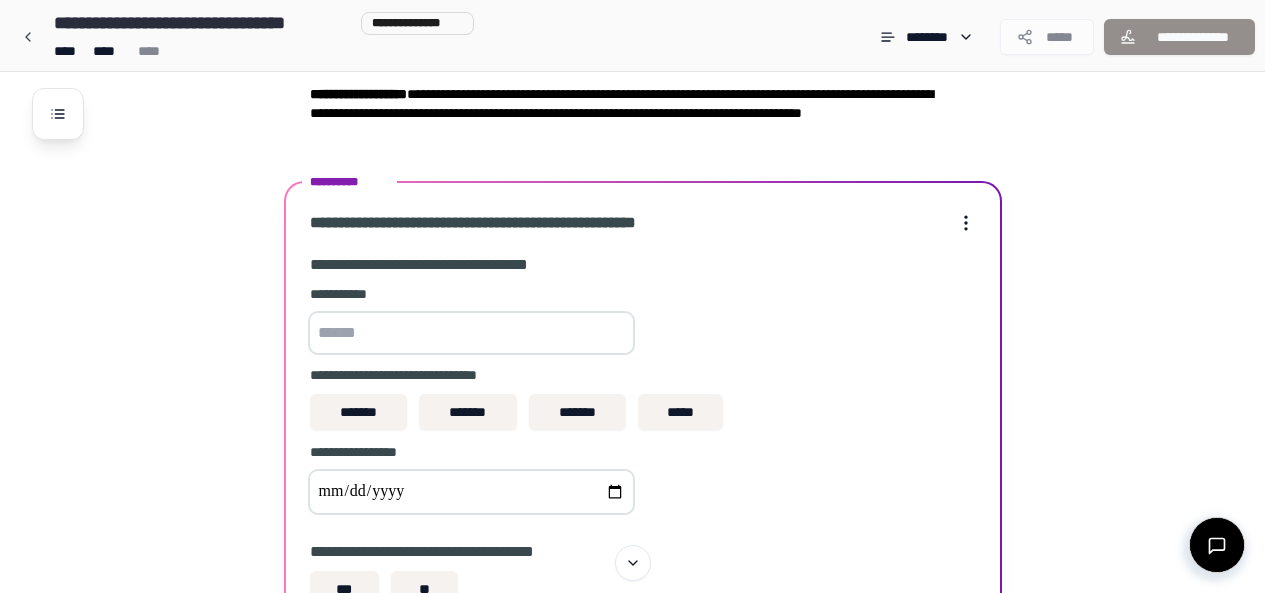 click at bounding box center (471, 333) 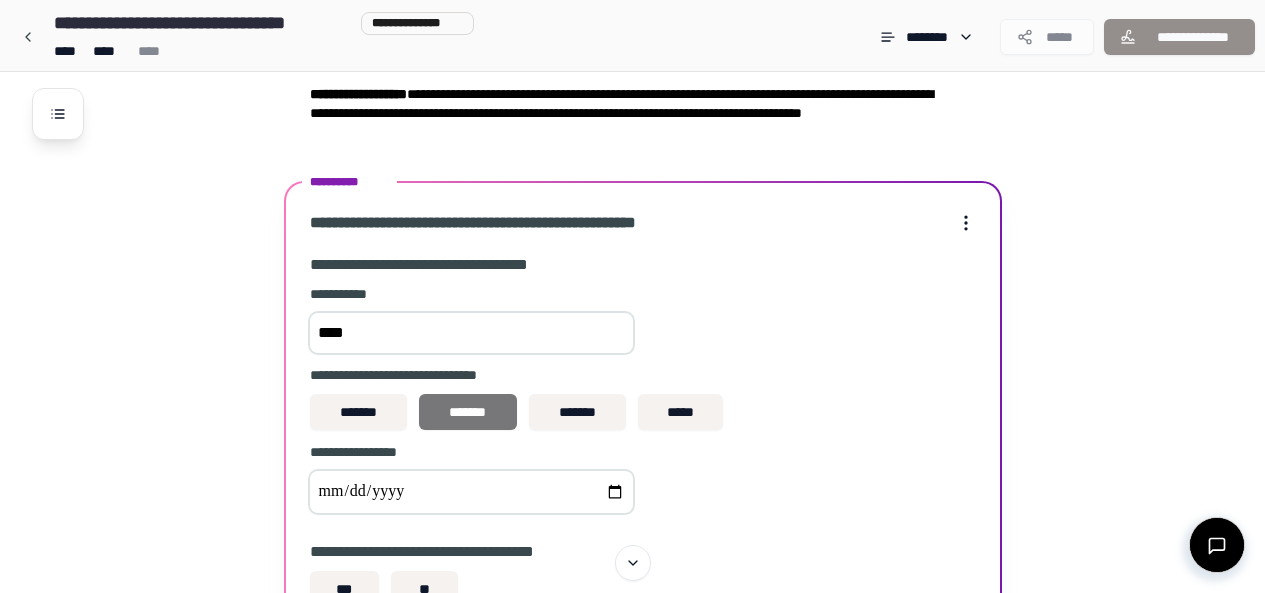 type on "****" 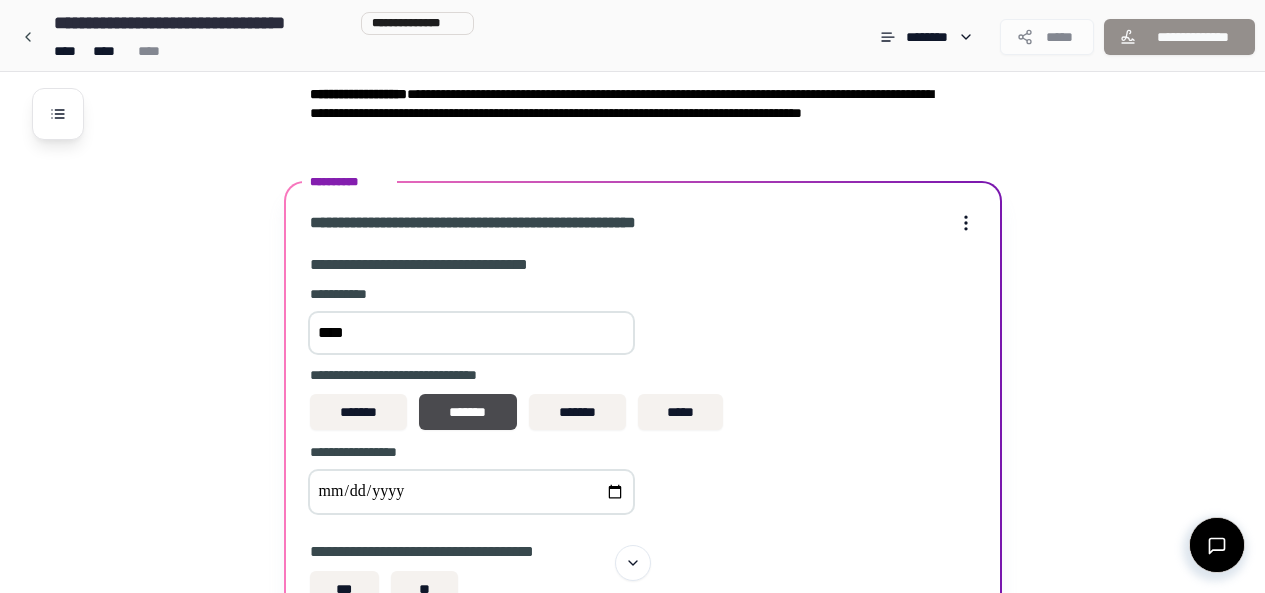 click at bounding box center (471, 492) 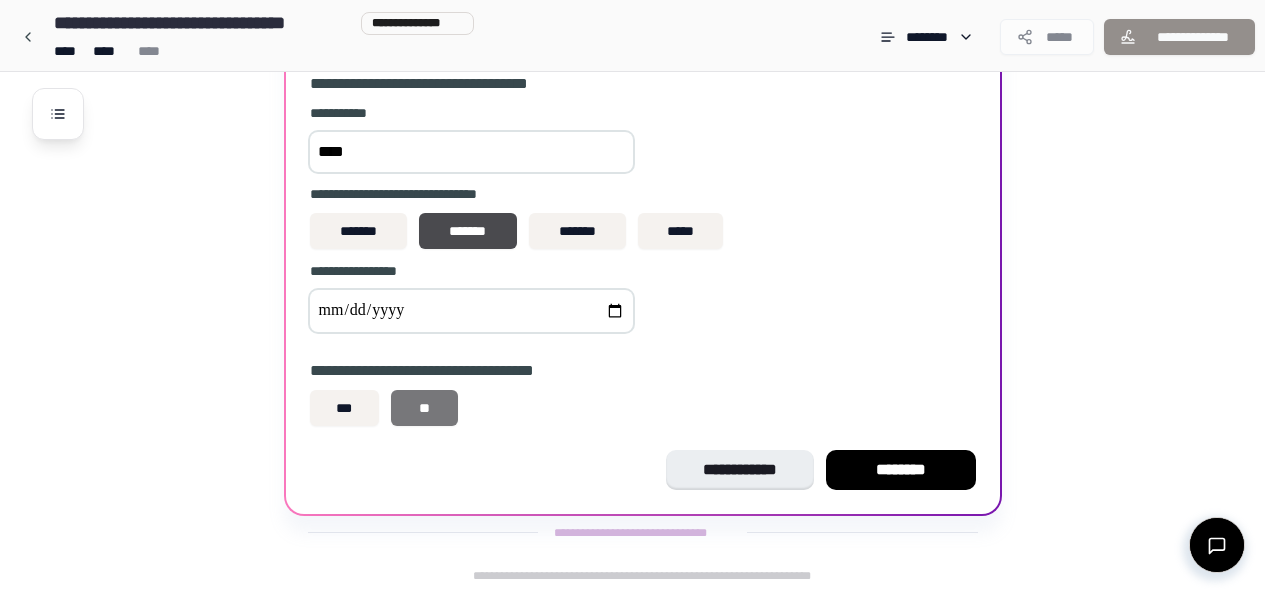 click on "**" at bounding box center [424, 408] 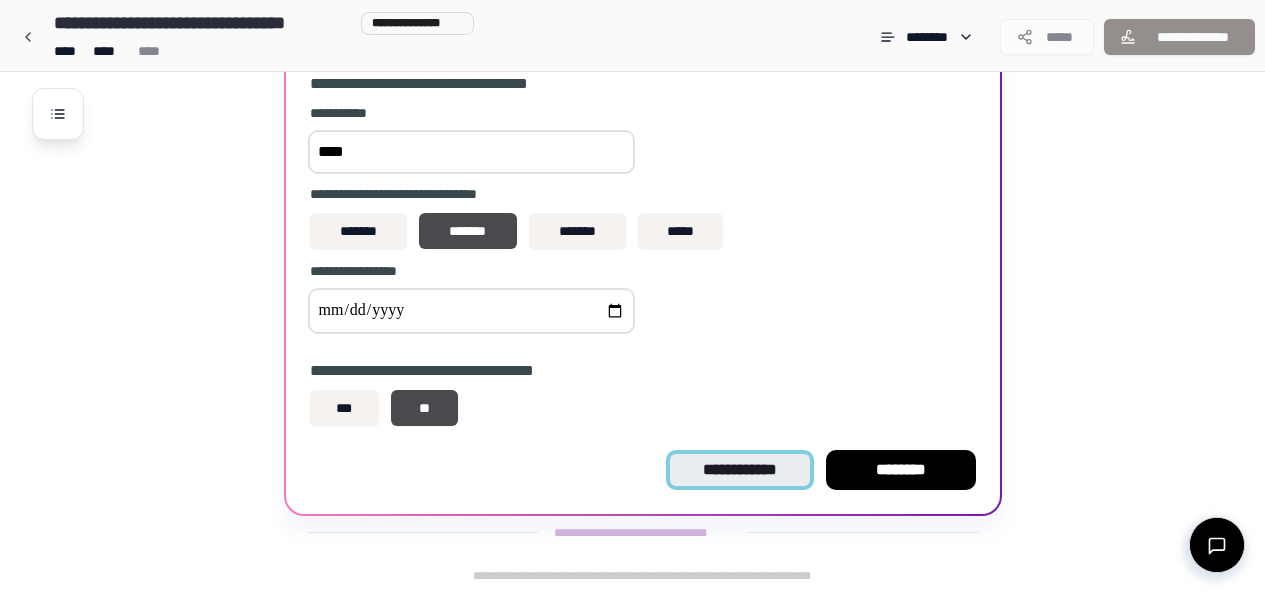 click on "**********" at bounding box center [739, 470] 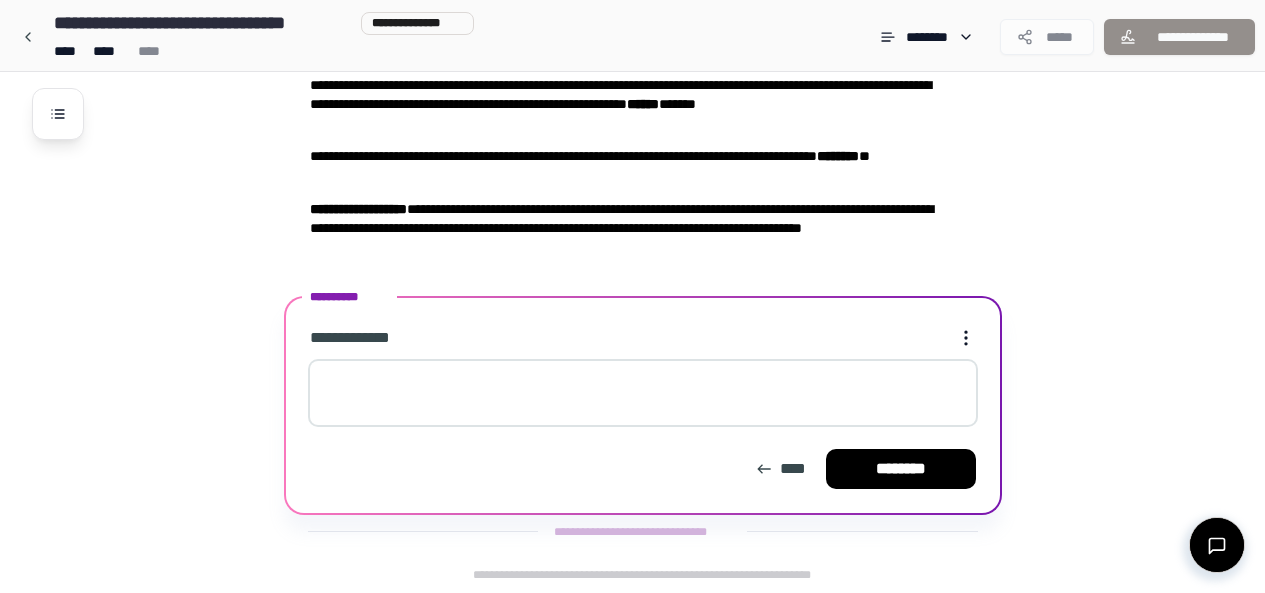 scroll, scrollTop: 129, scrollLeft: 0, axis: vertical 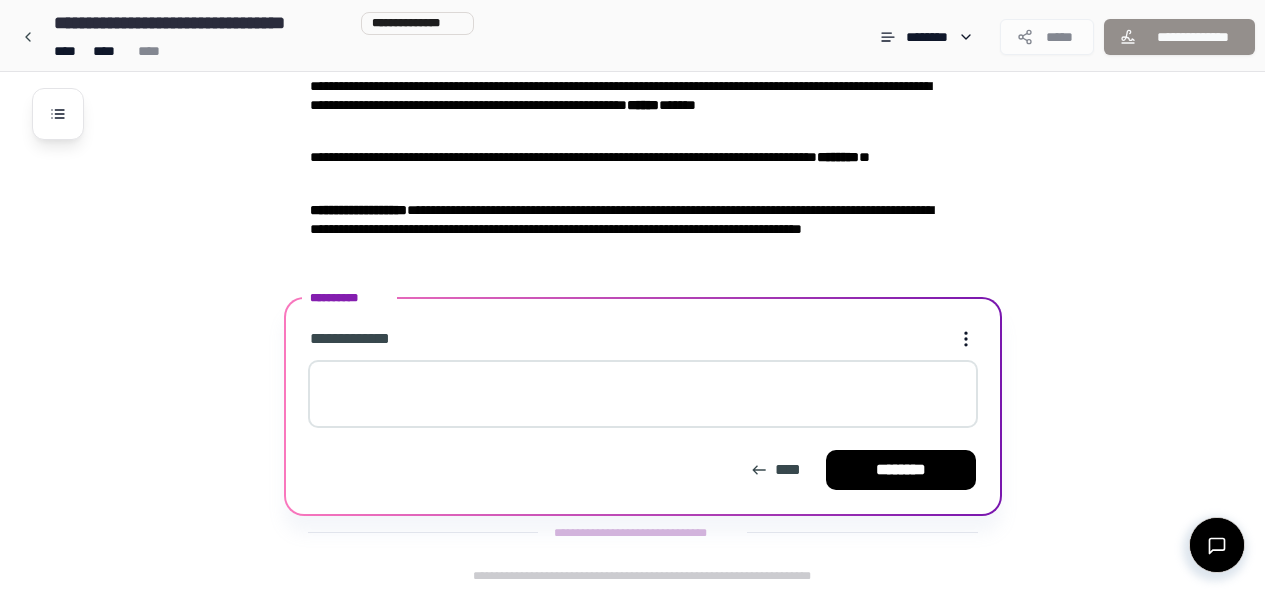 click at bounding box center (643, 394) 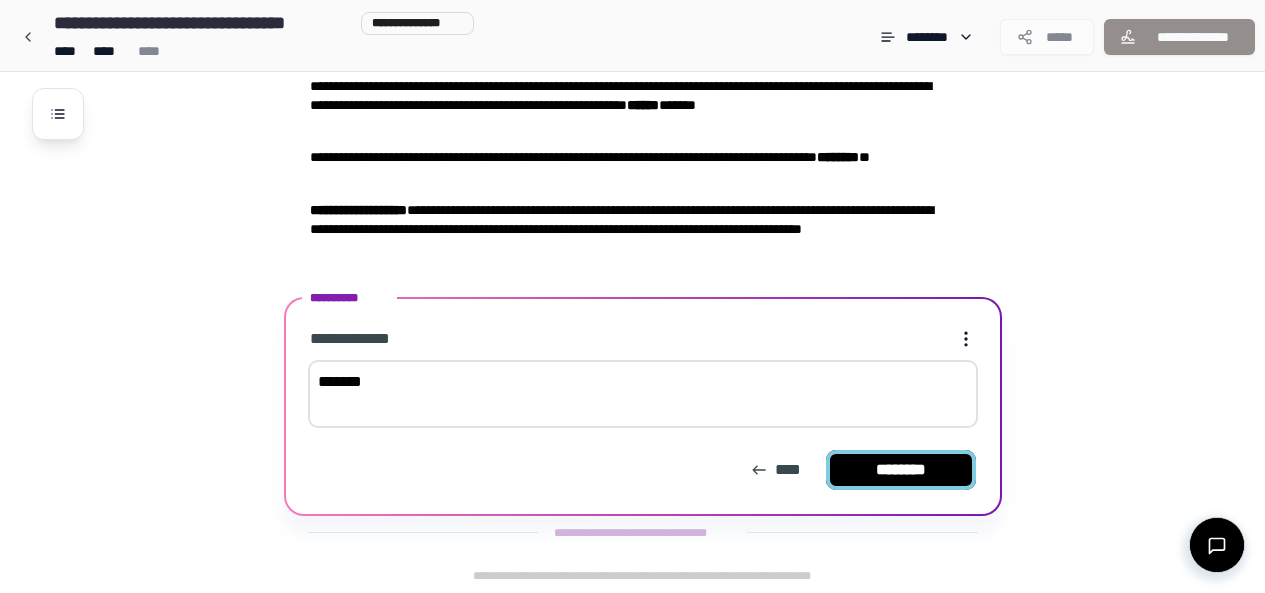 type on "*******" 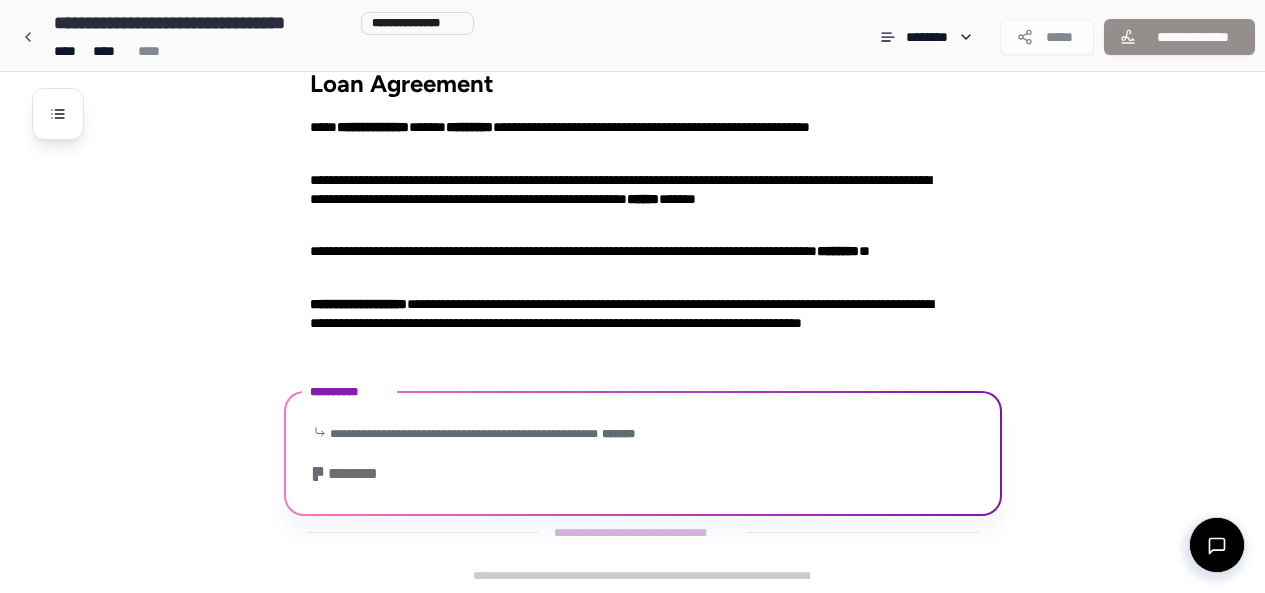 scroll, scrollTop: 497, scrollLeft: 0, axis: vertical 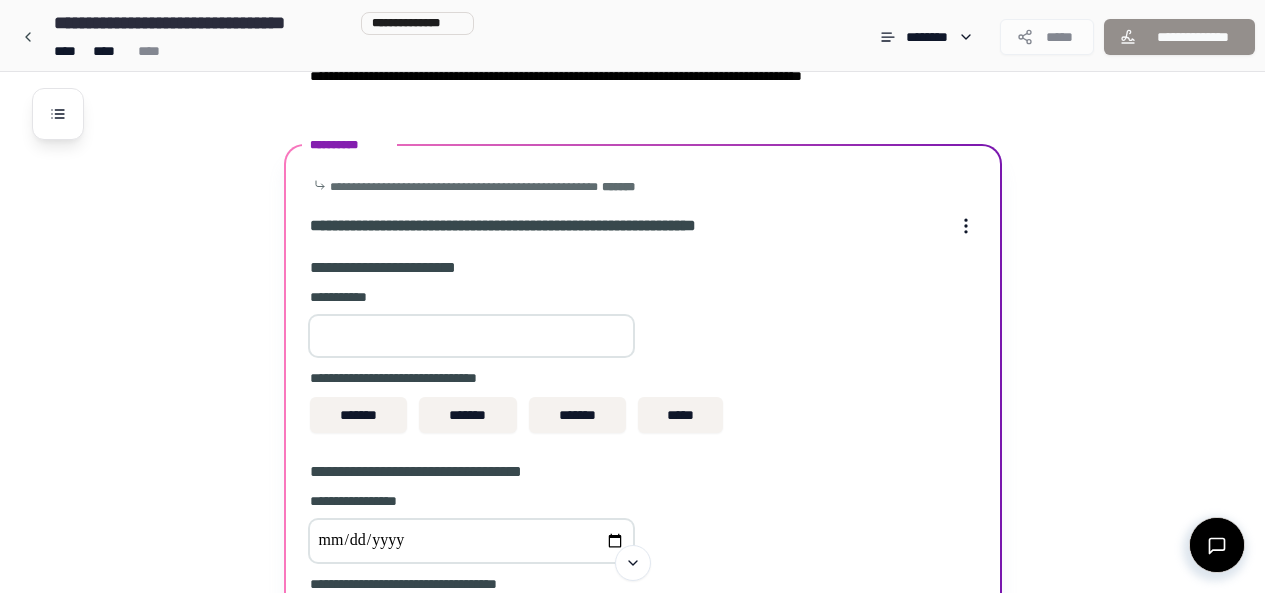 click at bounding box center (471, 336) 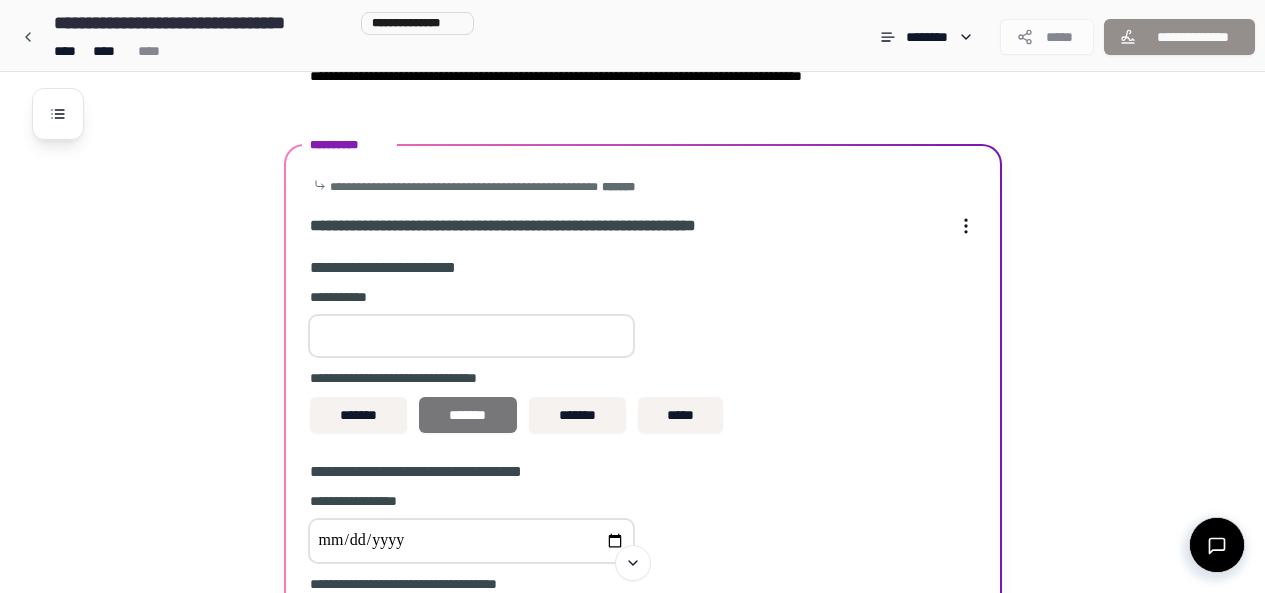 click on "*******" at bounding box center (468, 415) 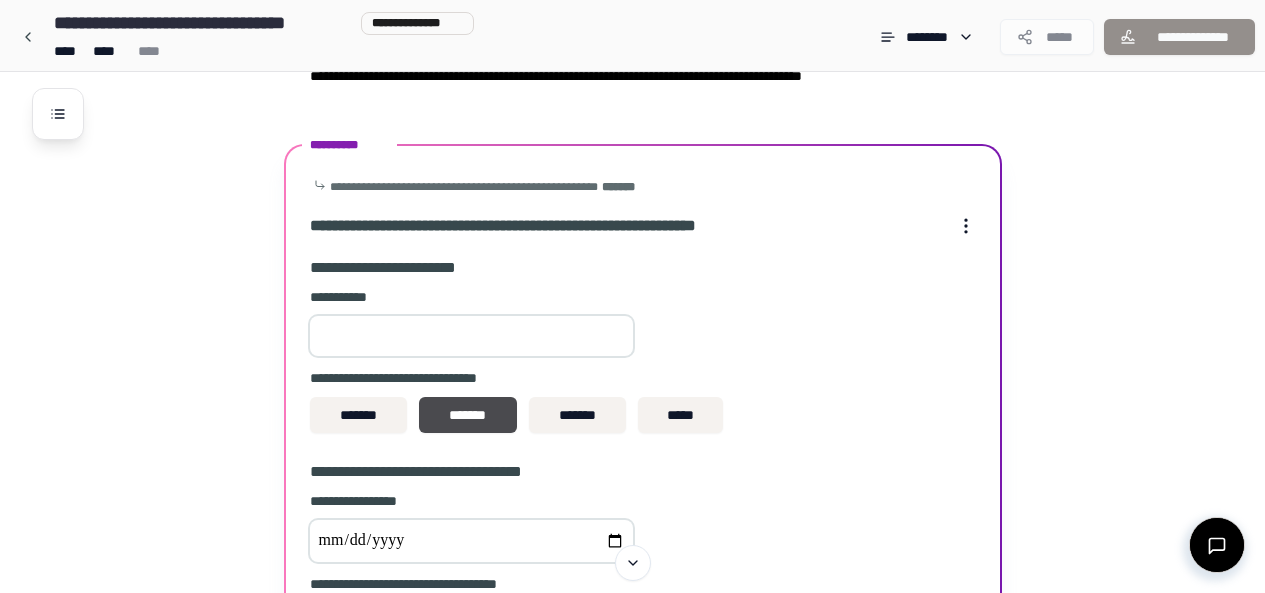 click at bounding box center (471, 541) 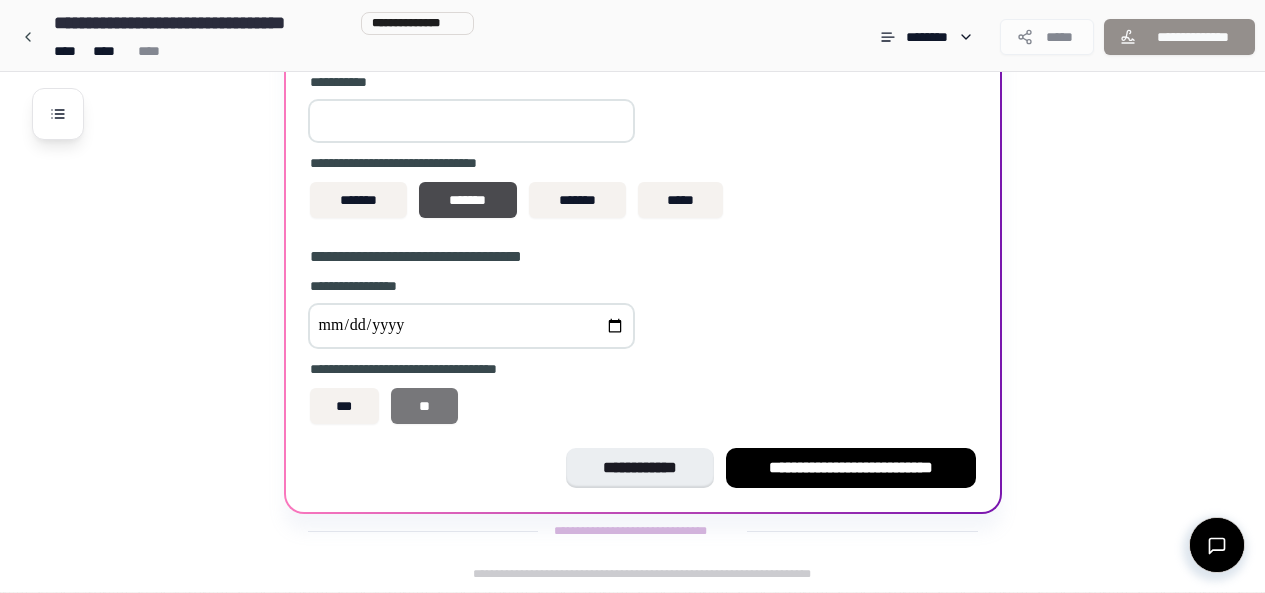 click on "**" at bounding box center (424, 406) 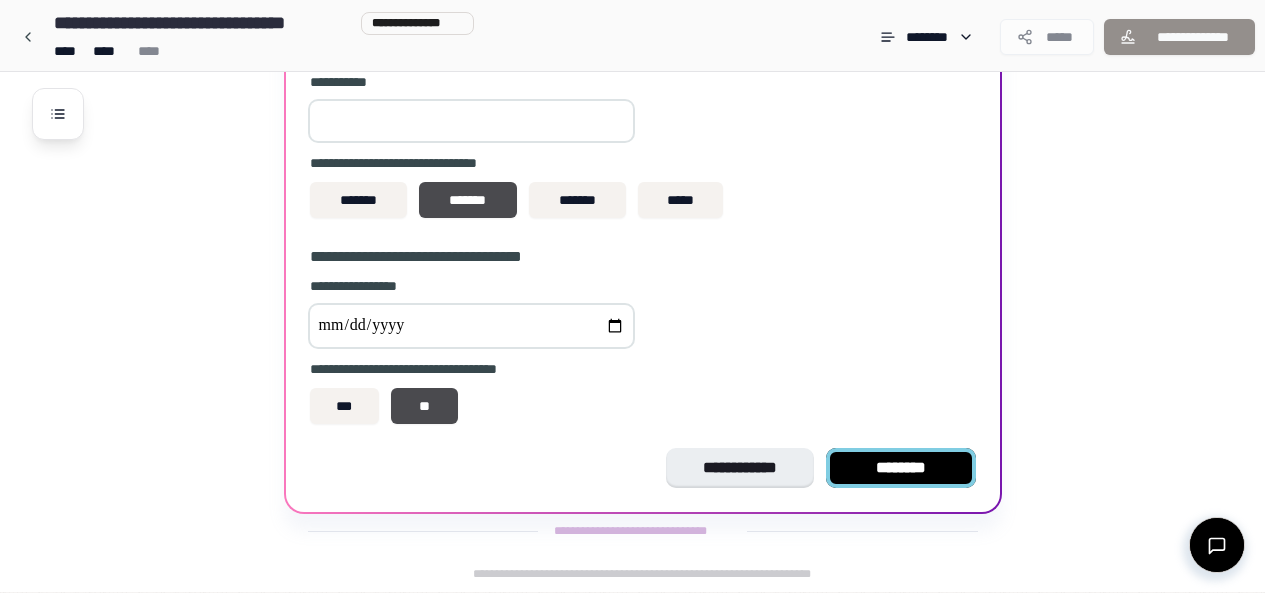 click on "********" at bounding box center [901, 468] 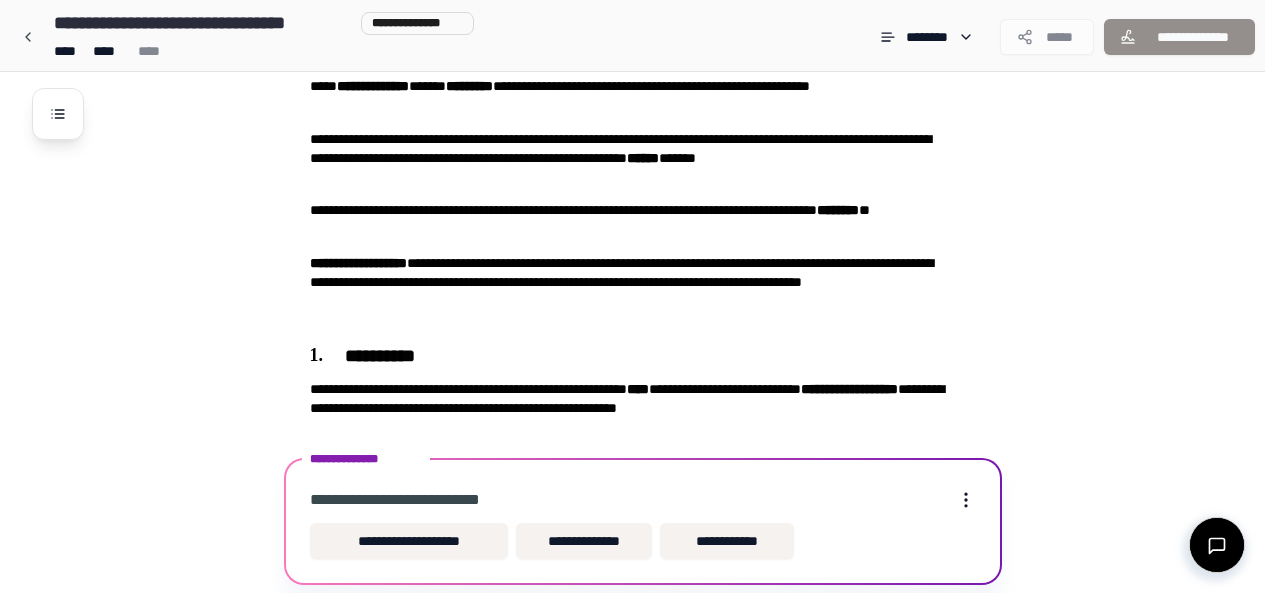 scroll, scrollTop: 146, scrollLeft: 0, axis: vertical 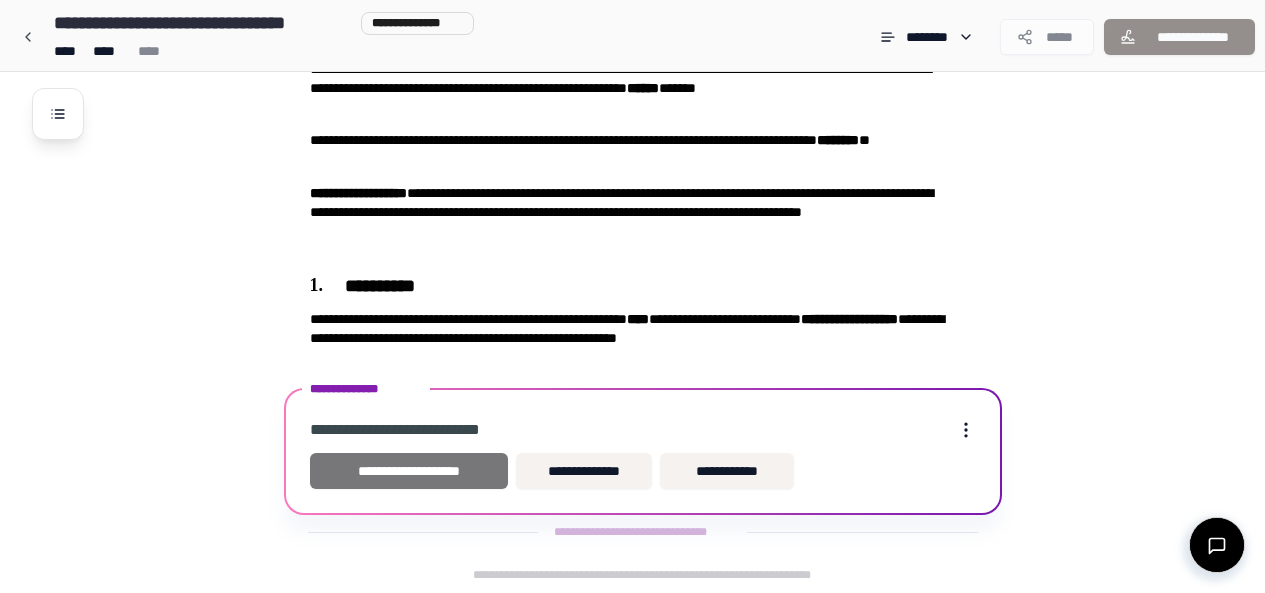 click on "**********" at bounding box center (409, 471) 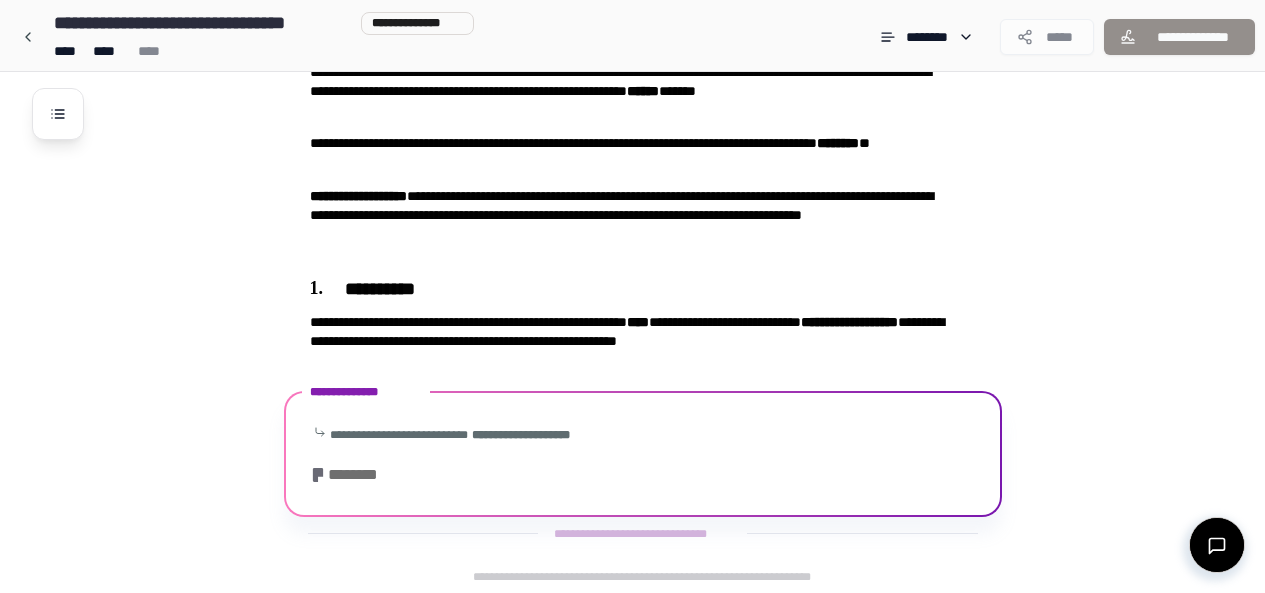 scroll, scrollTop: 253, scrollLeft: 0, axis: vertical 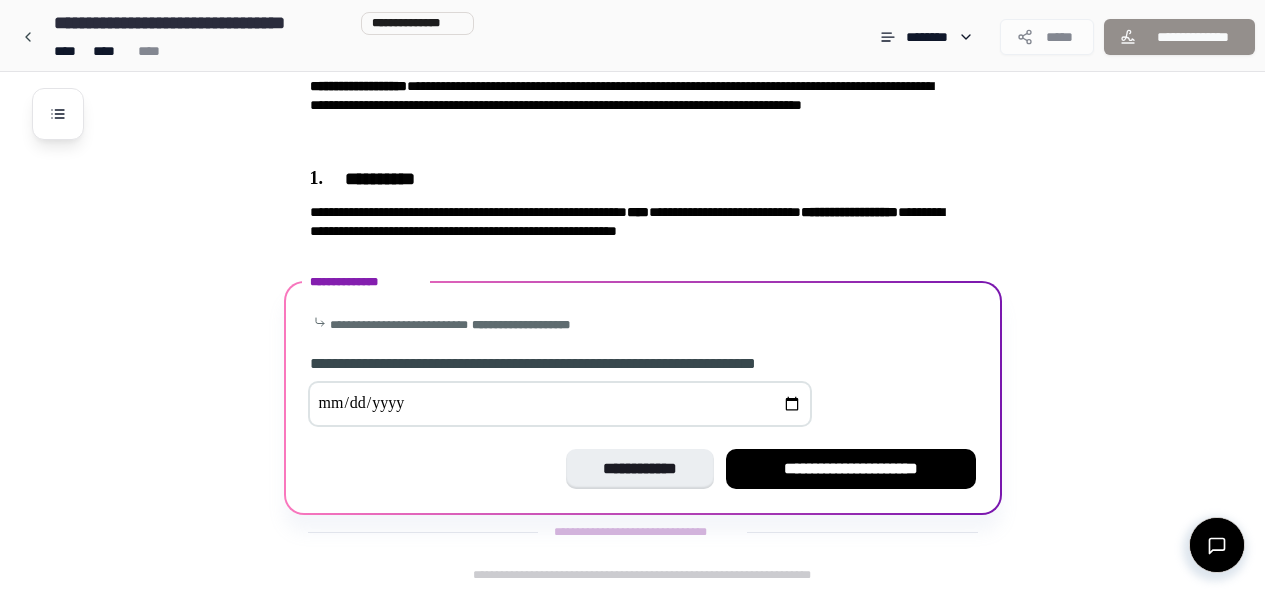 click at bounding box center [560, 404] 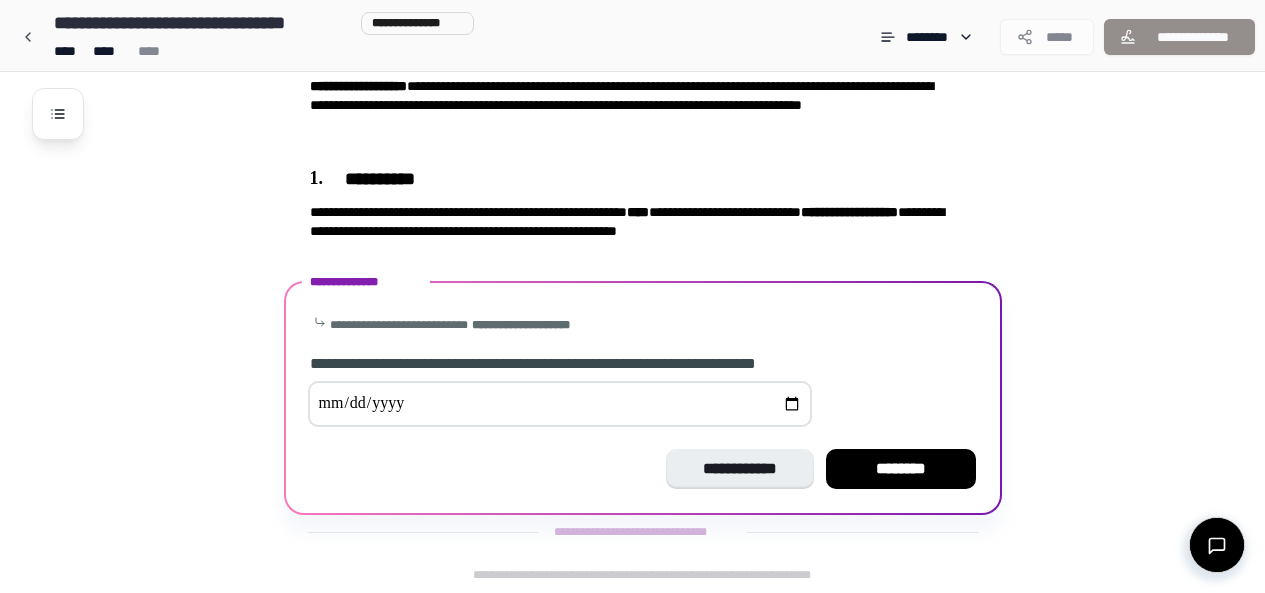type on "**********" 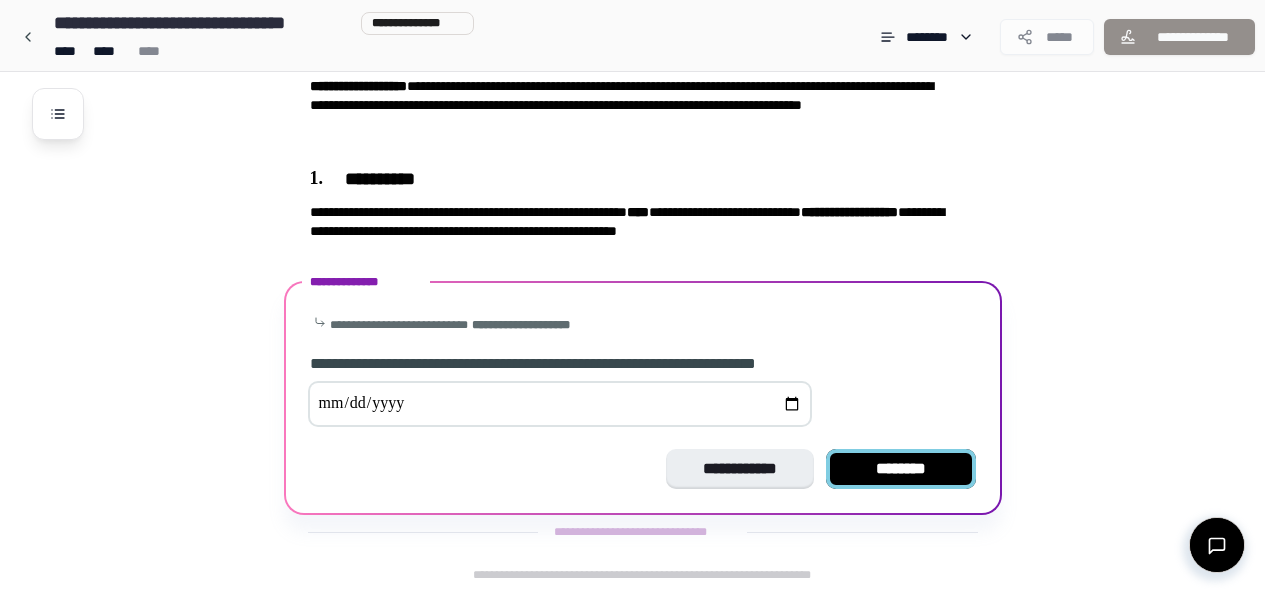 click on "********" at bounding box center (901, 469) 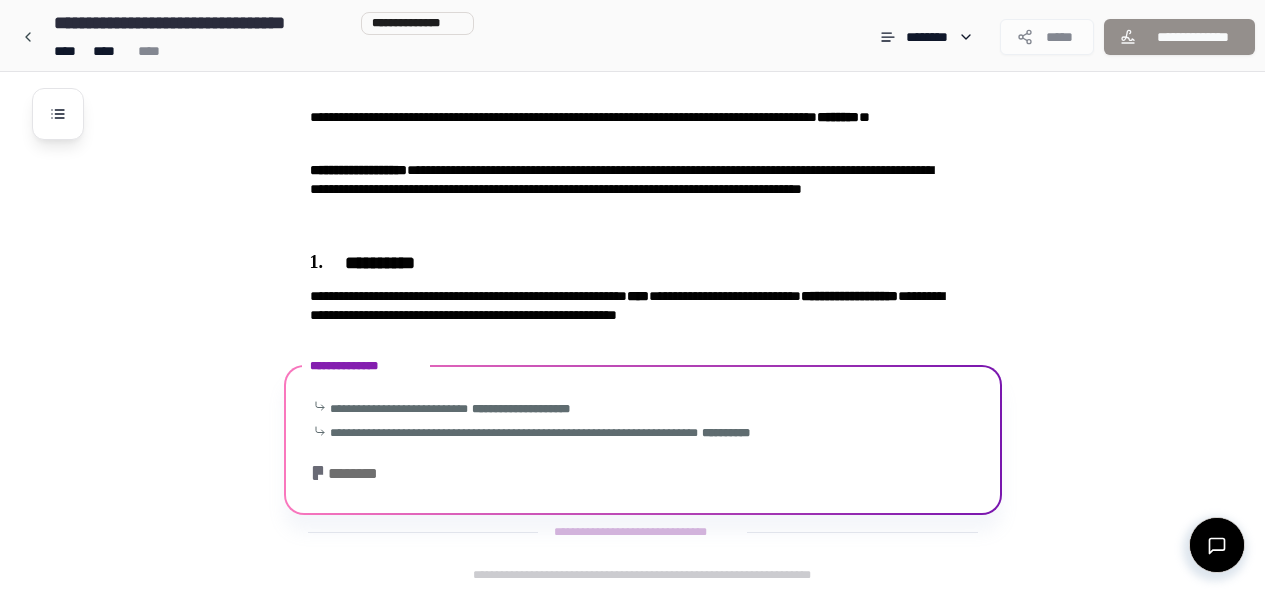 scroll, scrollTop: 76, scrollLeft: 0, axis: vertical 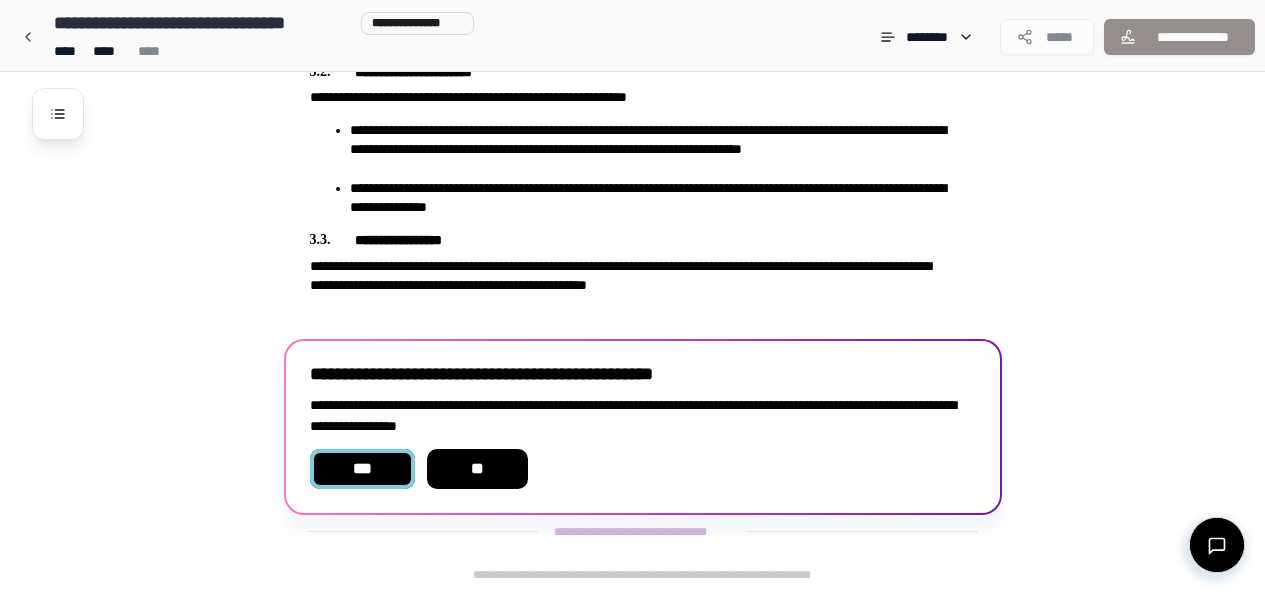 click on "***" at bounding box center (362, 469) 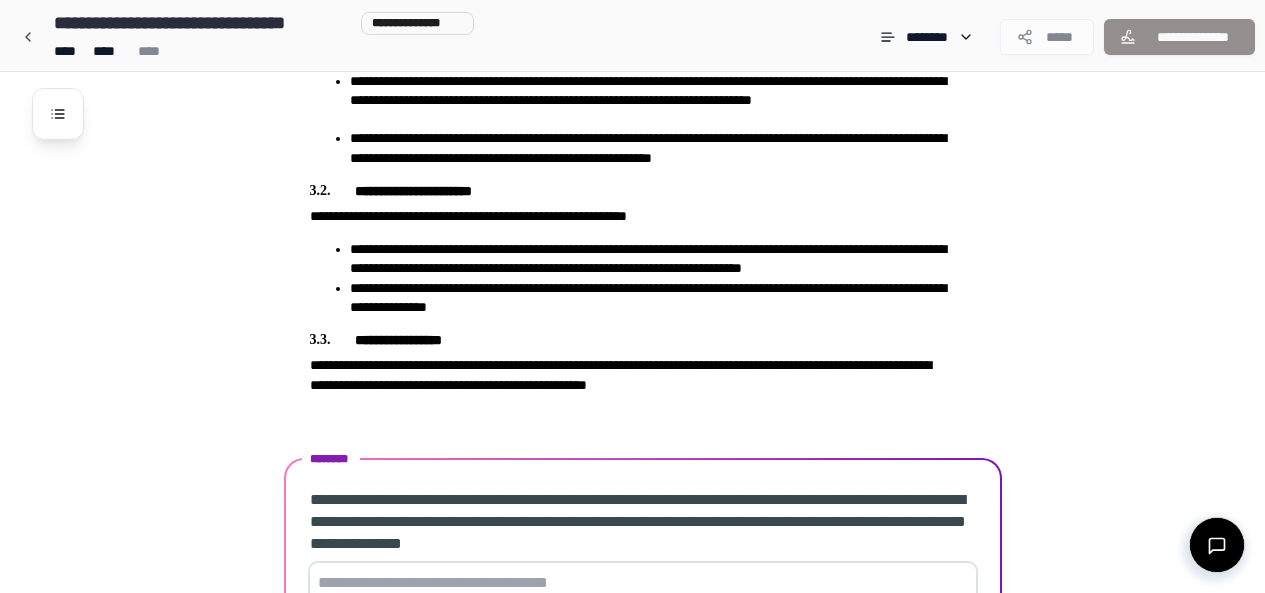 scroll, scrollTop: 1168, scrollLeft: 0, axis: vertical 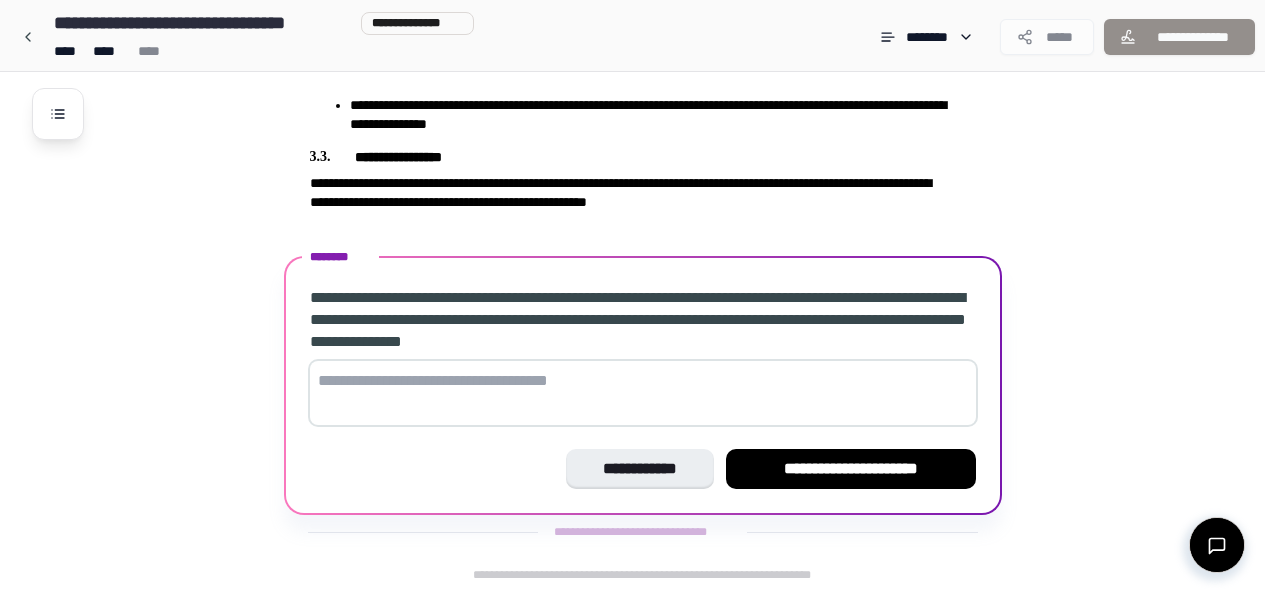 click at bounding box center (643, 393) 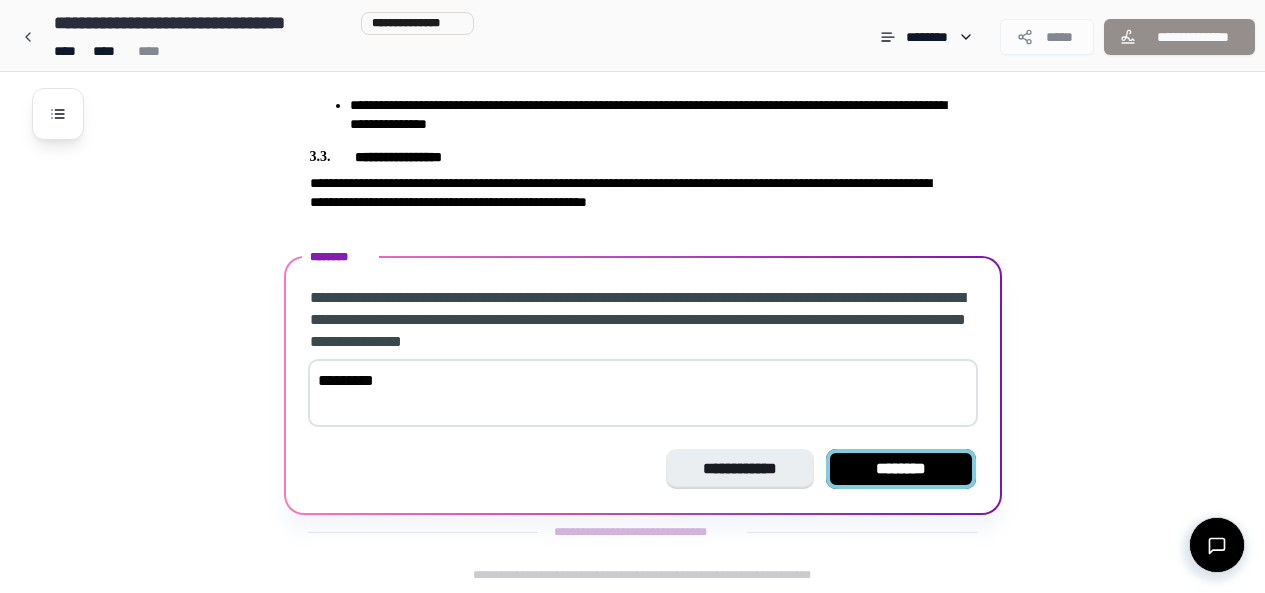 type on "********" 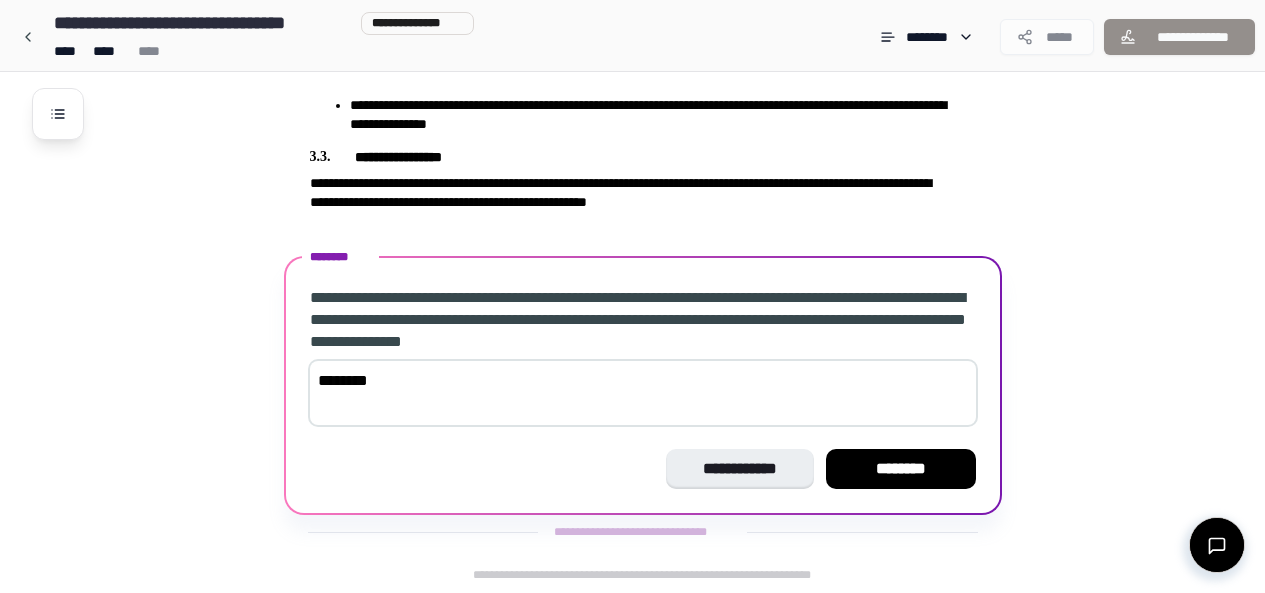 drag, startPoint x: 885, startPoint y: 471, endPoint x: 852, endPoint y: 445, distance: 42.0119 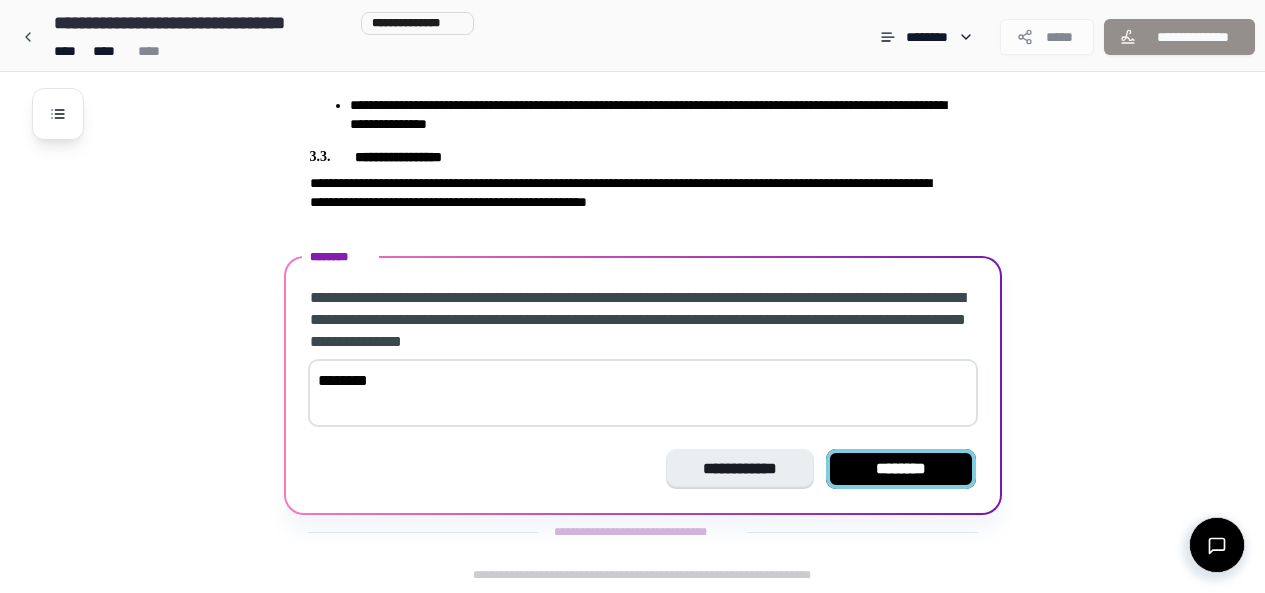 click on "********" at bounding box center (901, 469) 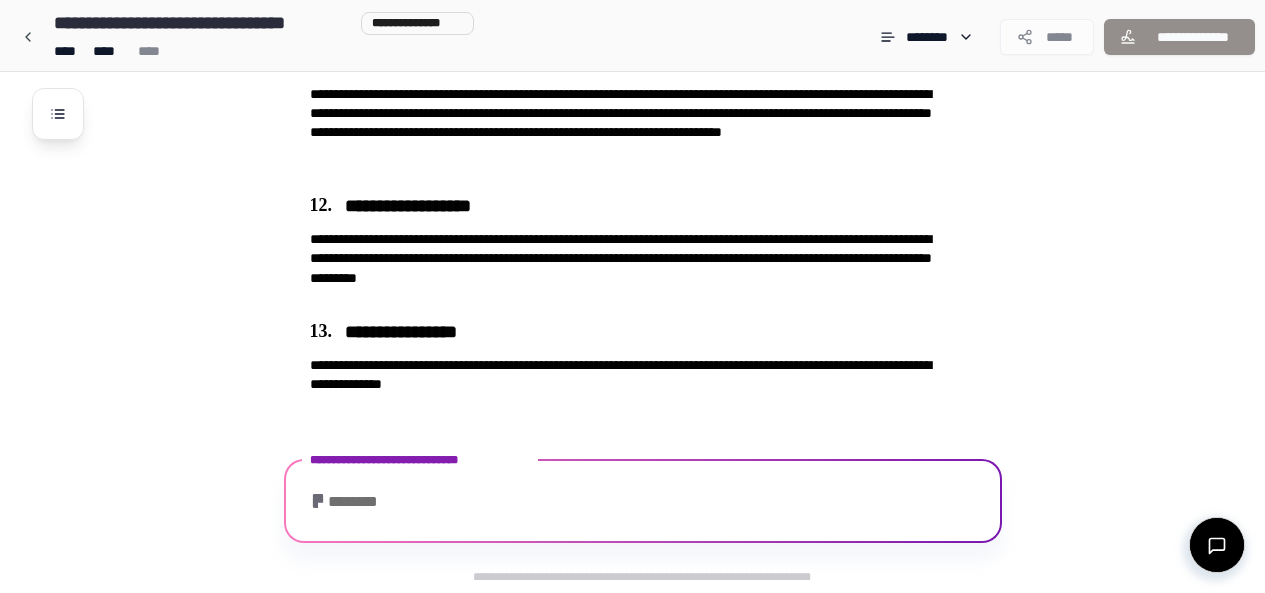 scroll, scrollTop: 2850, scrollLeft: 0, axis: vertical 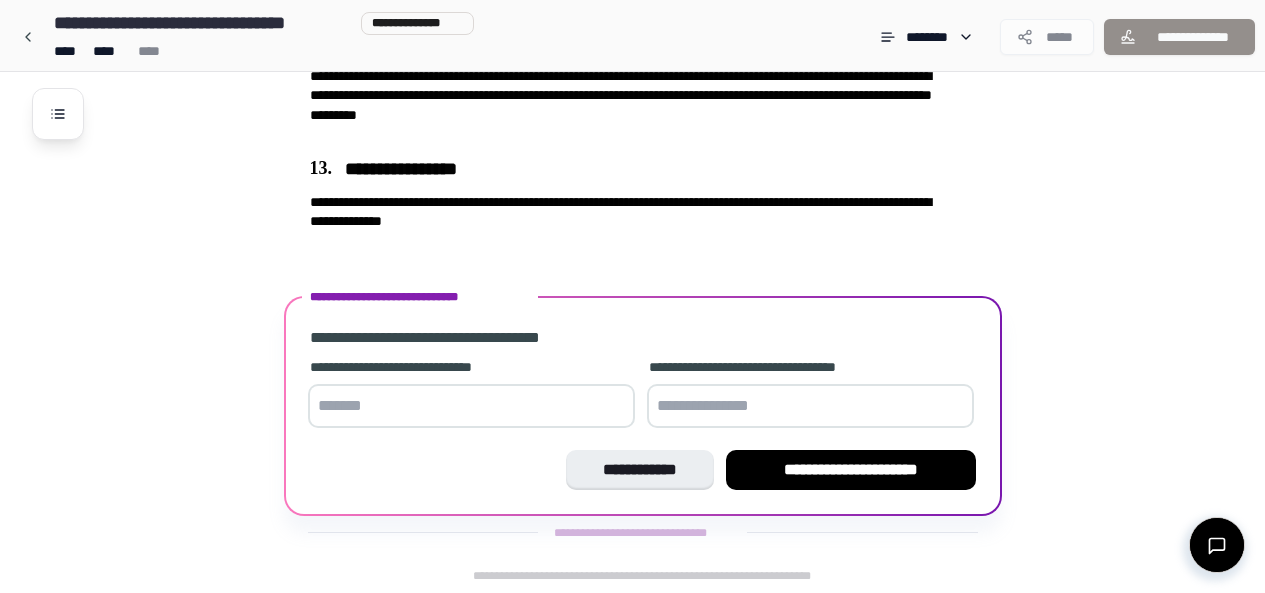 click at bounding box center [471, 406] 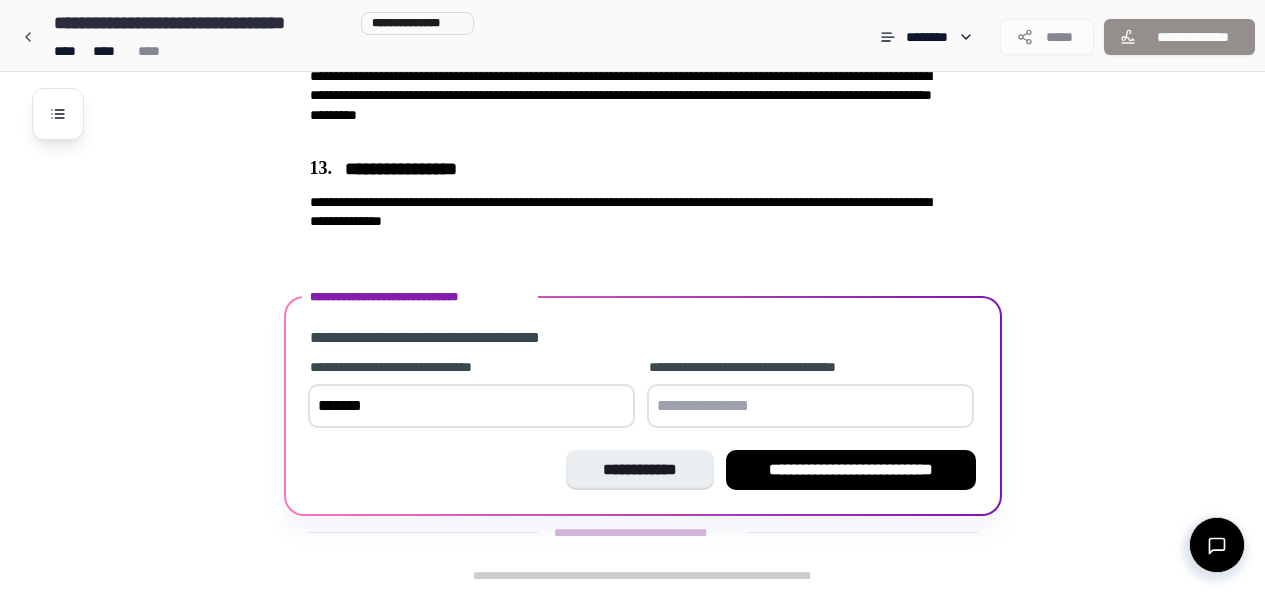 type on "*******" 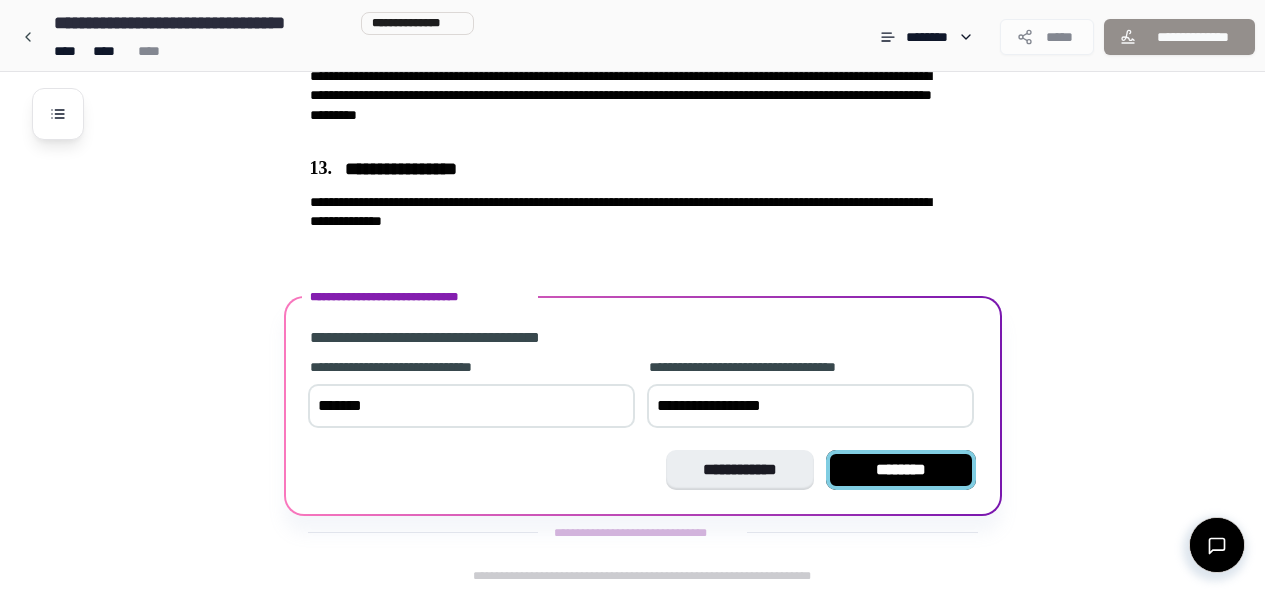 type on "**********" 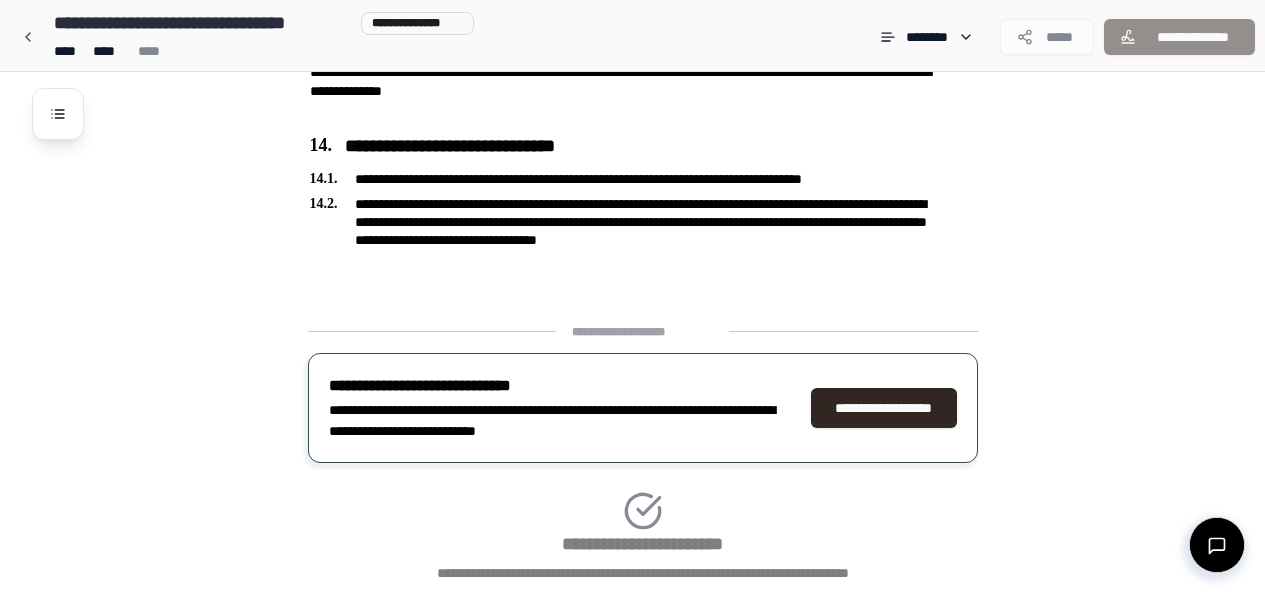 scroll, scrollTop: 3114, scrollLeft: 0, axis: vertical 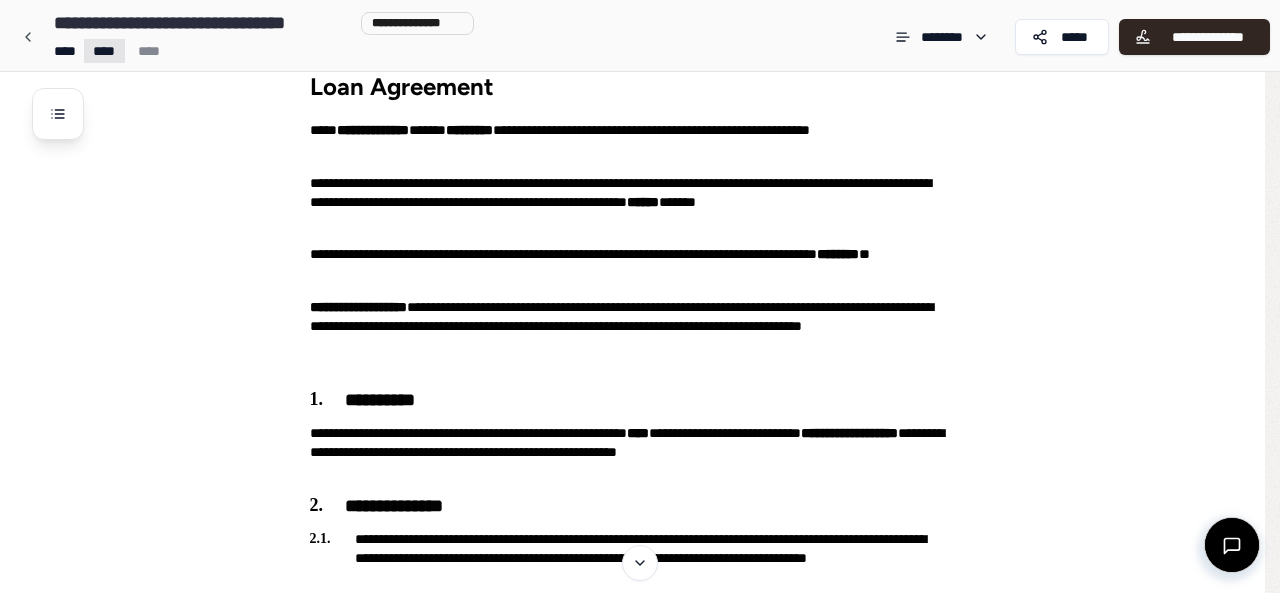 click on "[FIRST] [LAST] [ADDRESS] [CITY], [STATE] [ZIP] [PHONE] [EMAIL] Loan Agreement [ADDRESS] [CITY], [STATE] [ZIP] [PHONE] [EMAIL] [ADDRESS] [CITY], [STATE] [ZIP] [PHONE] [EMAIL] [ADDRESS] [CITY], [STATE] [ZIP] [PHONE] [EMAIL]" at bounding box center (632, 1754) 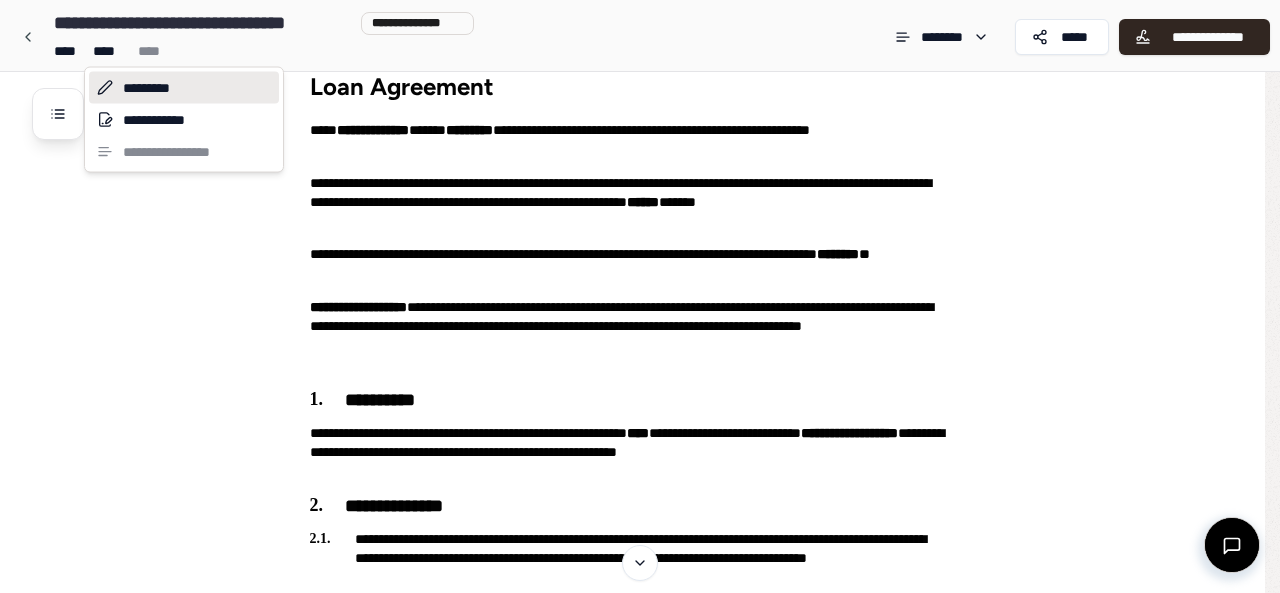 click on "*********" at bounding box center (184, 88) 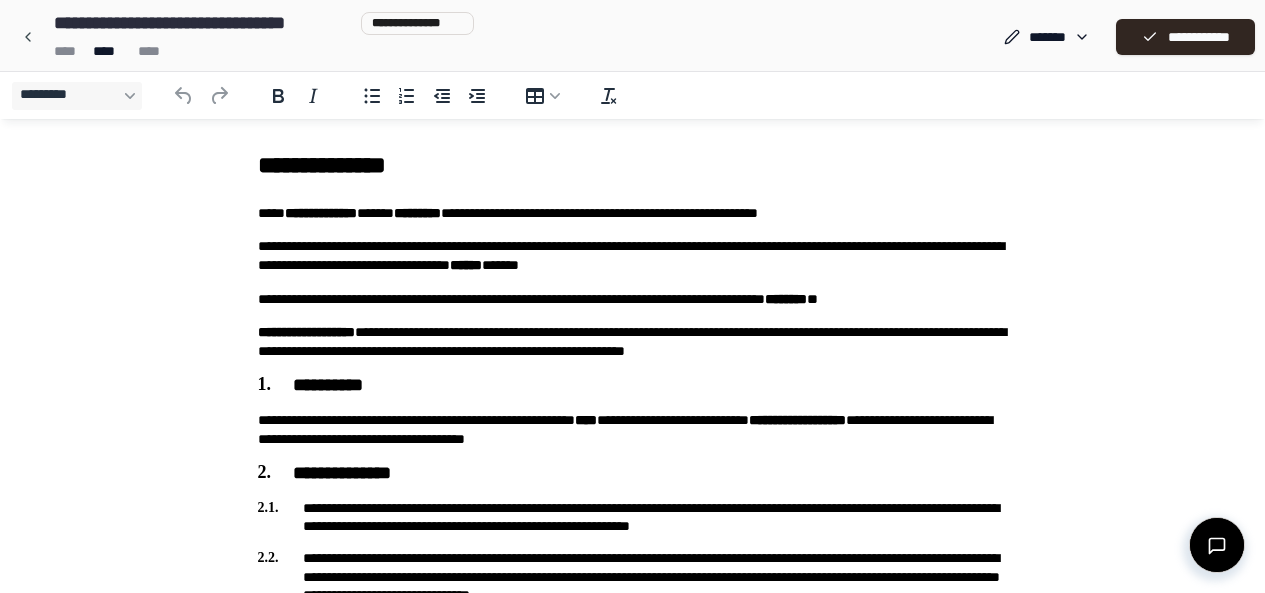 scroll, scrollTop: 0, scrollLeft: 0, axis: both 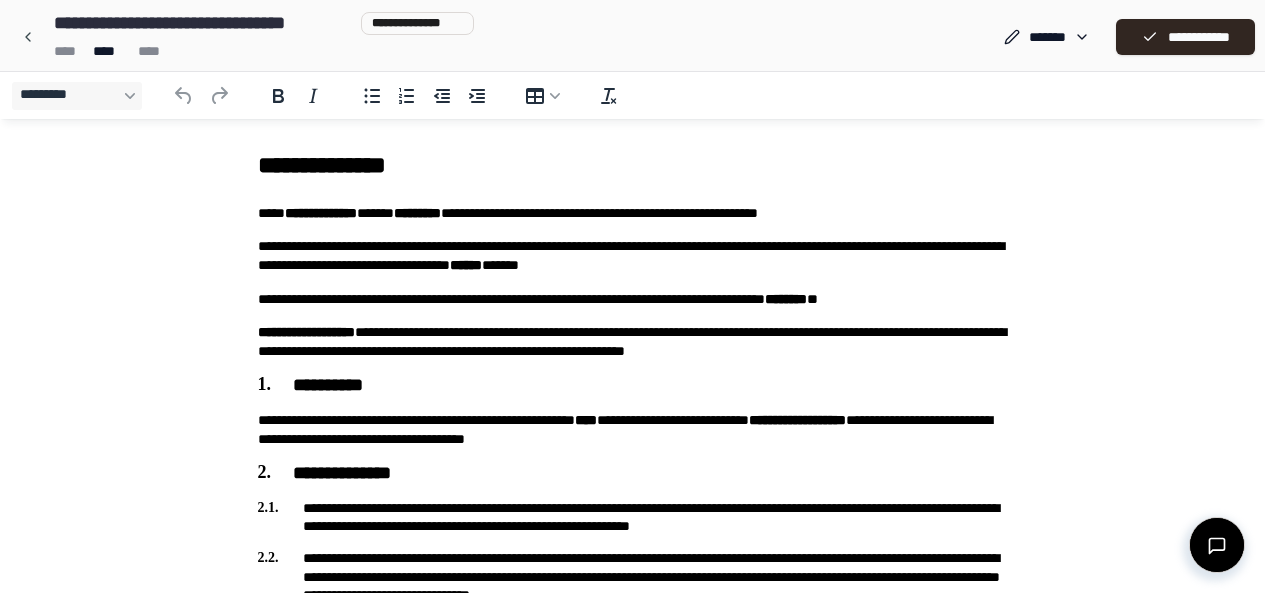 click on "[FIRST] [LAST]" at bounding box center [633, 256] 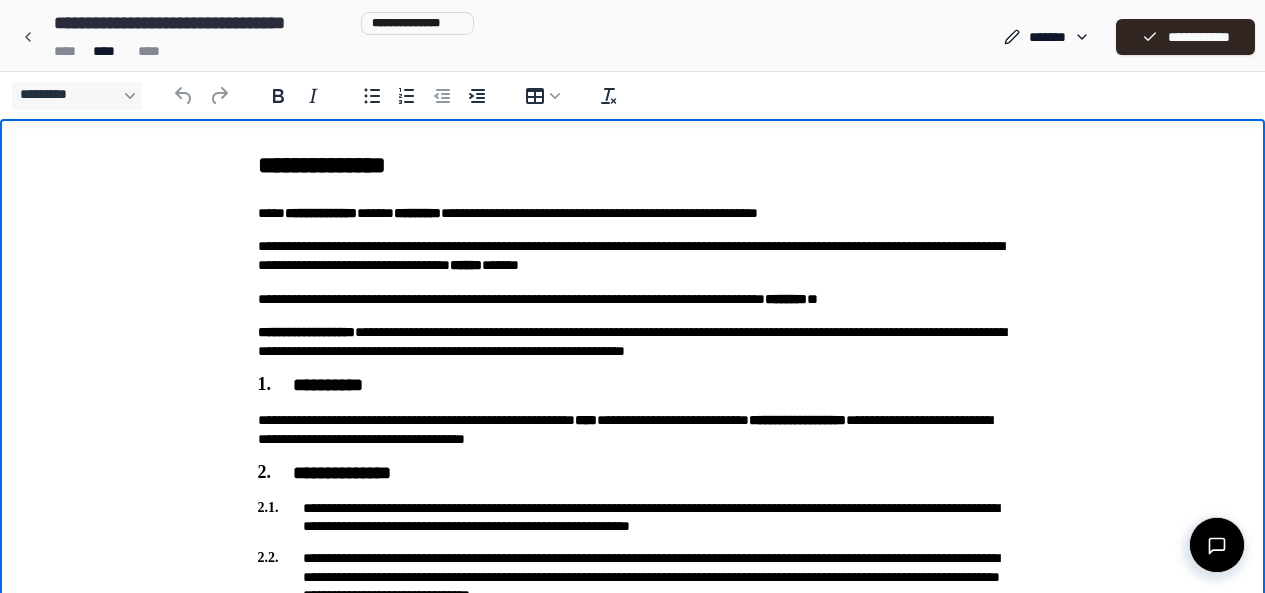 click on "[FIRST] [LAST]" at bounding box center [633, 256] 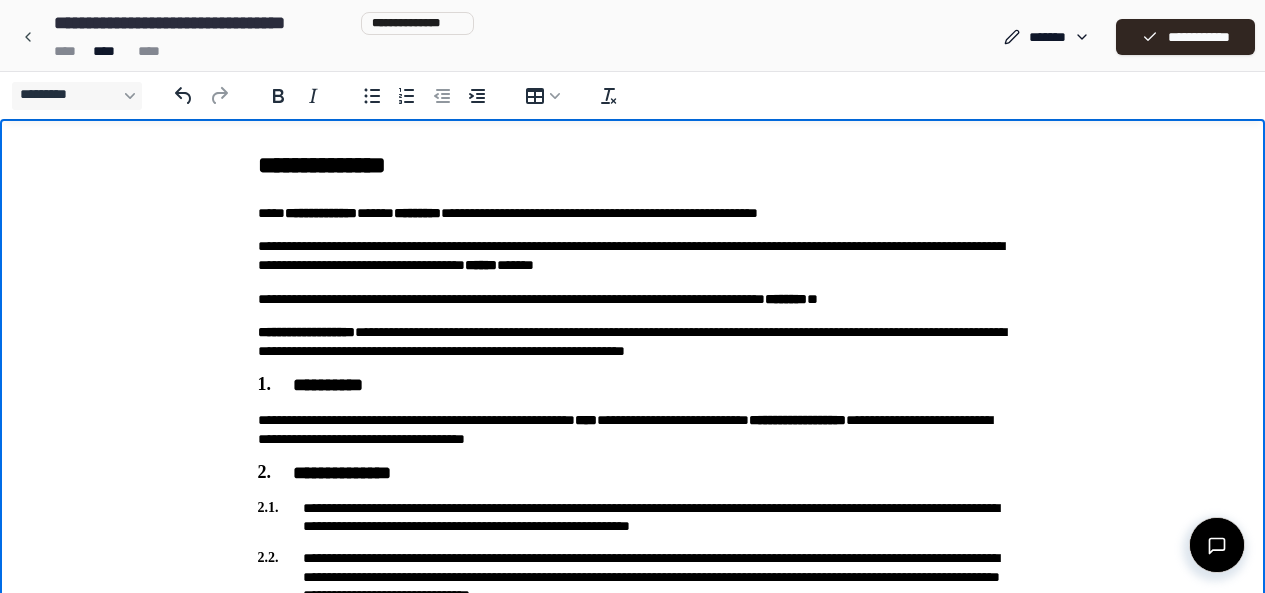 click on "[FIRST] [LAST]" at bounding box center (633, 256) 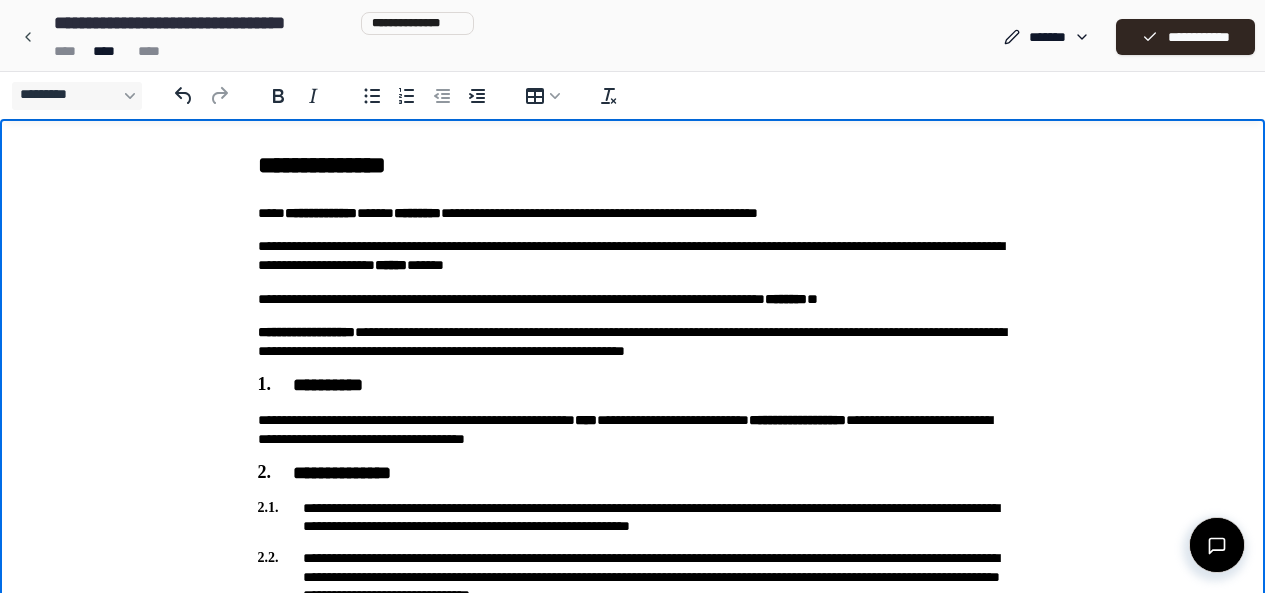 click on "[FIRST] [LAST]" at bounding box center [633, 256] 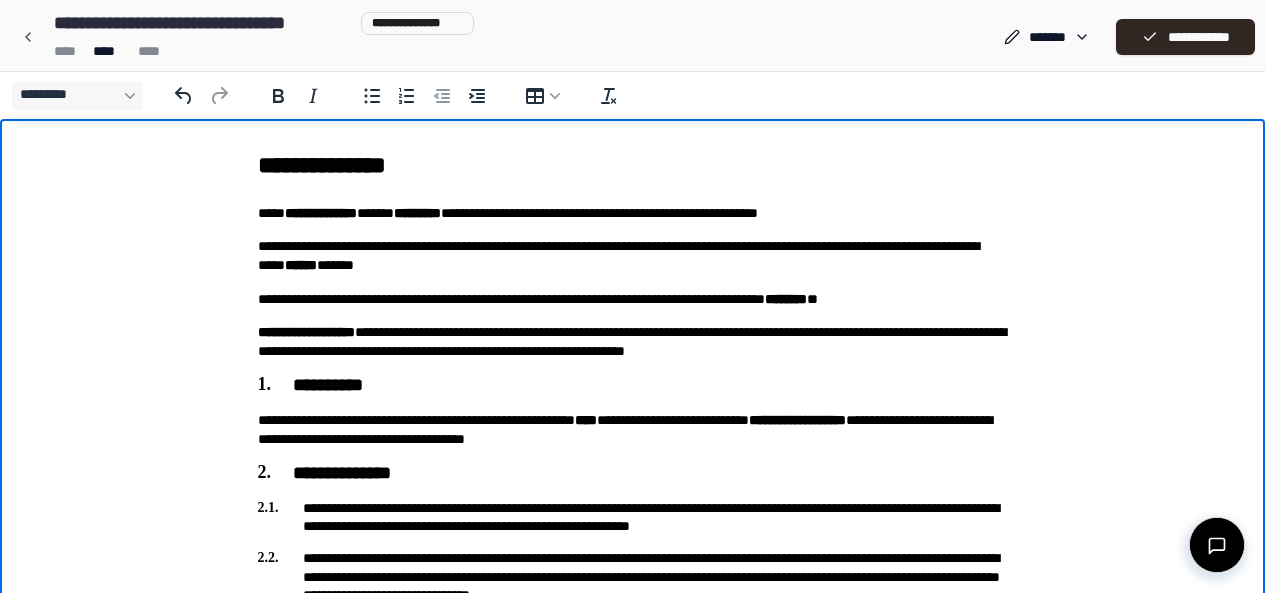 click on "[FIRST] [LAST]" at bounding box center (633, 256) 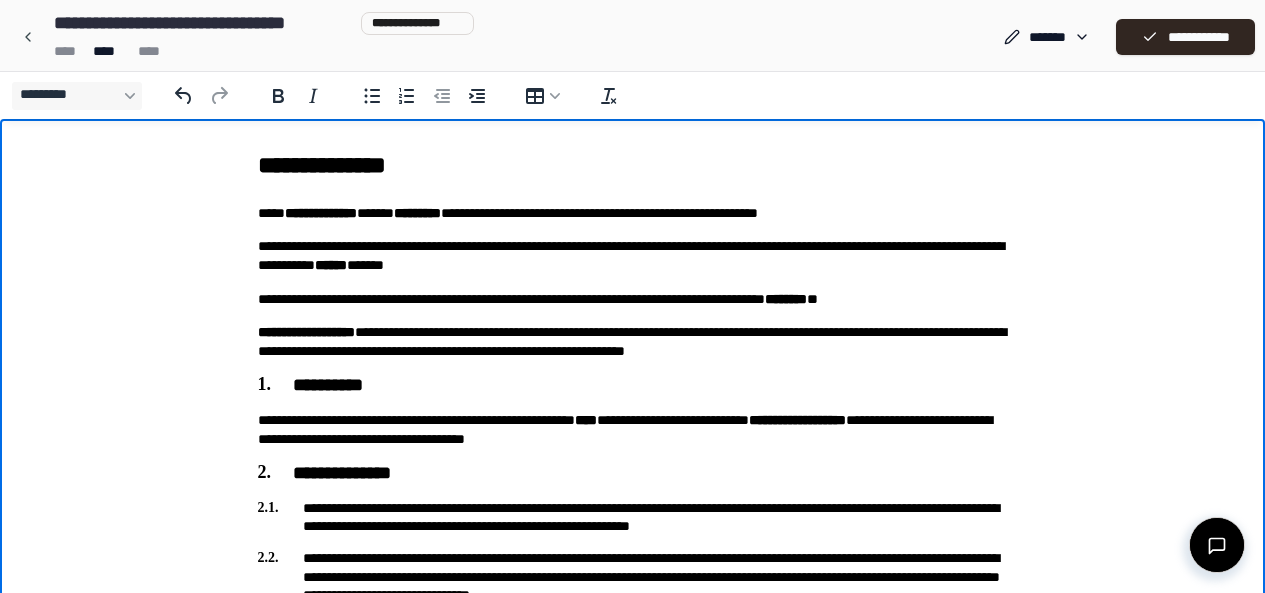 click on "[NUMBER] [STREET], [CITY], [STATE]" at bounding box center (633, 299) 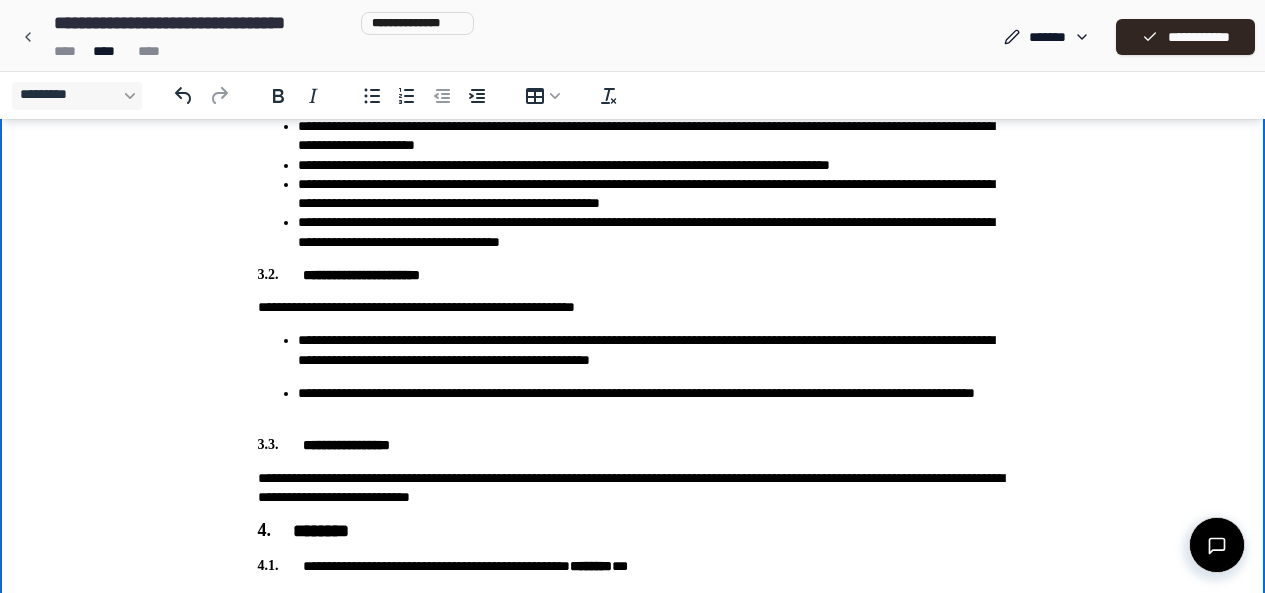 scroll, scrollTop: 603, scrollLeft: 0, axis: vertical 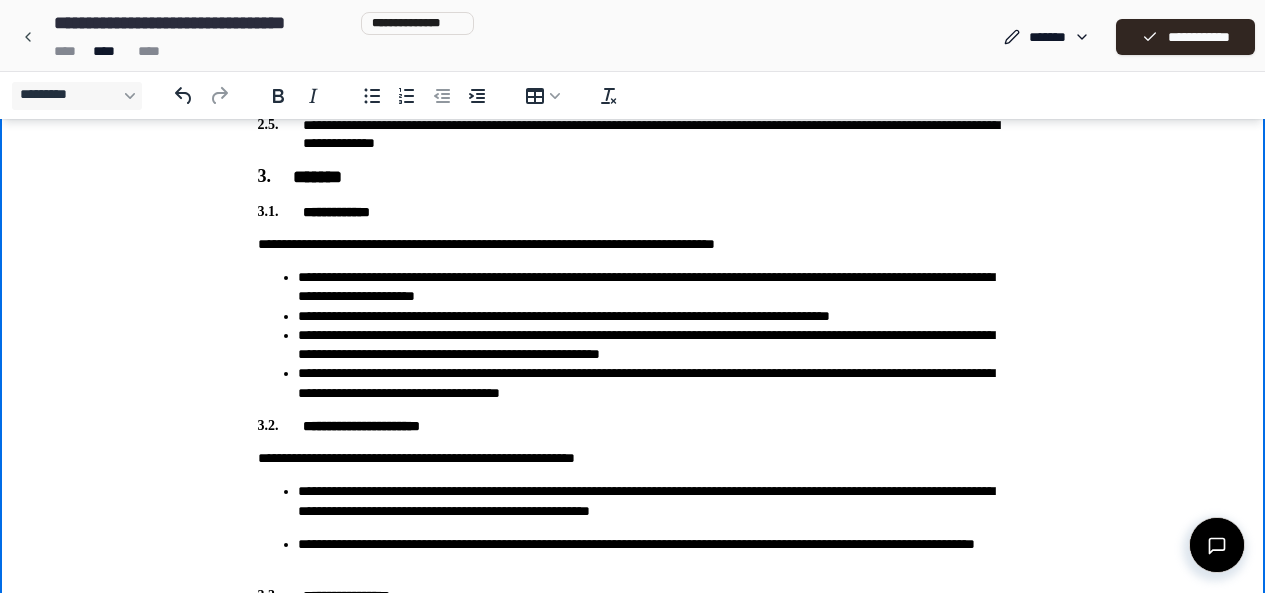 drag, startPoint x: 1273, startPoint y: 105, endPoint x: 1188, endPoint y: 705, distance: 605.9909 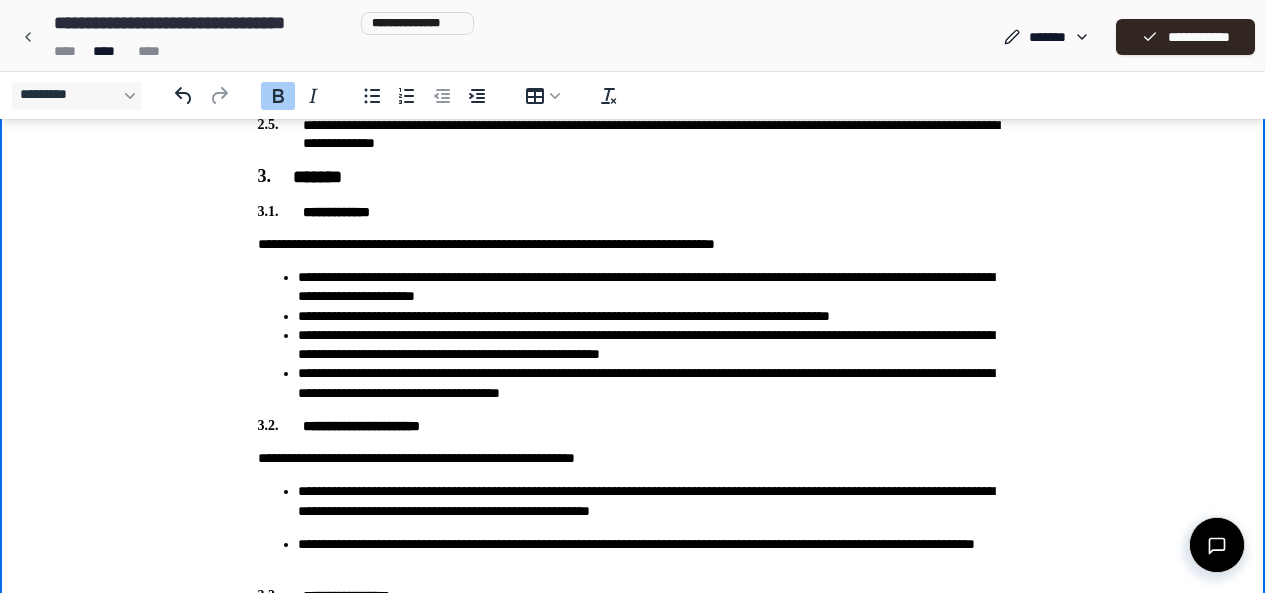 drag, startPoint x: 1264, startPoint y: 681, endPoint x: 1261, endPoint y: 729, distance: 48.09366 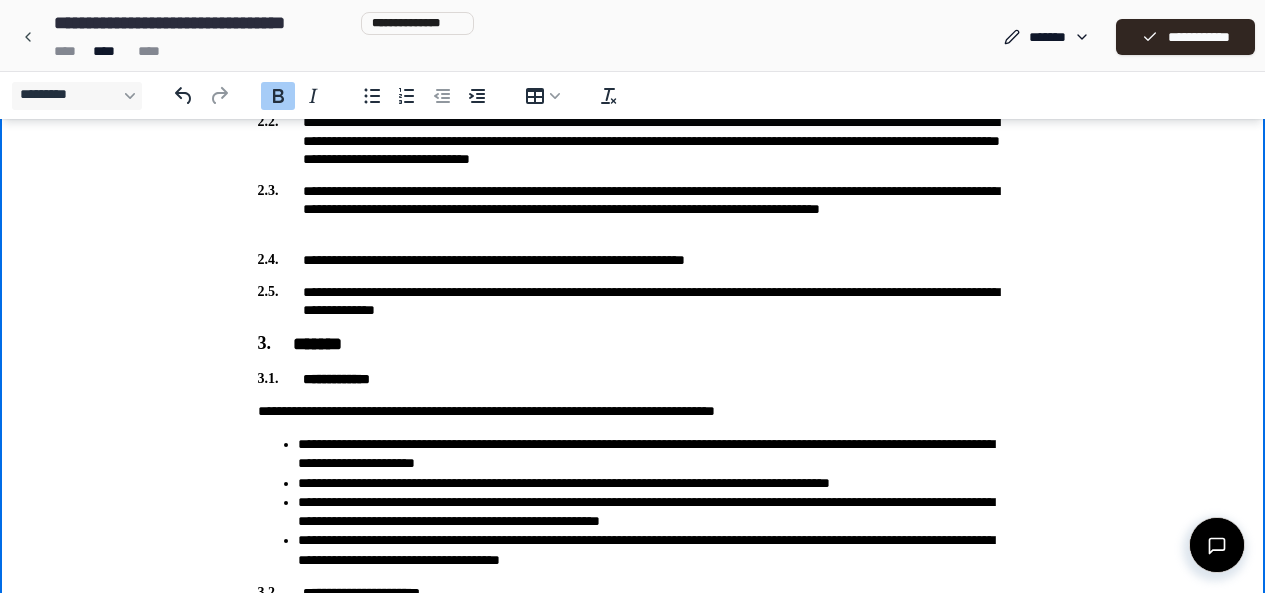 scroll, scrollTop: 0, scrollLeft: 0, axis: both 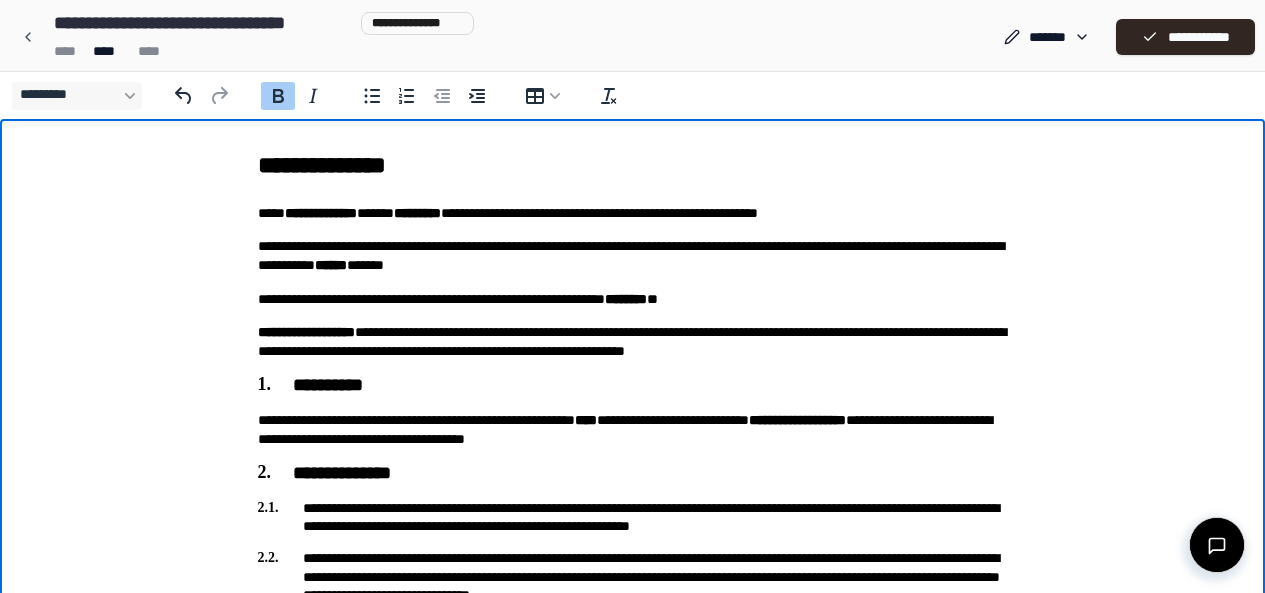 click on "[FIRST] [LAST] [ADDRESS] [CITY], [STATE] [ZIP] [PHONE] [EMAIL] [FIRST] [LAST]" at bounding box center (632, 35) 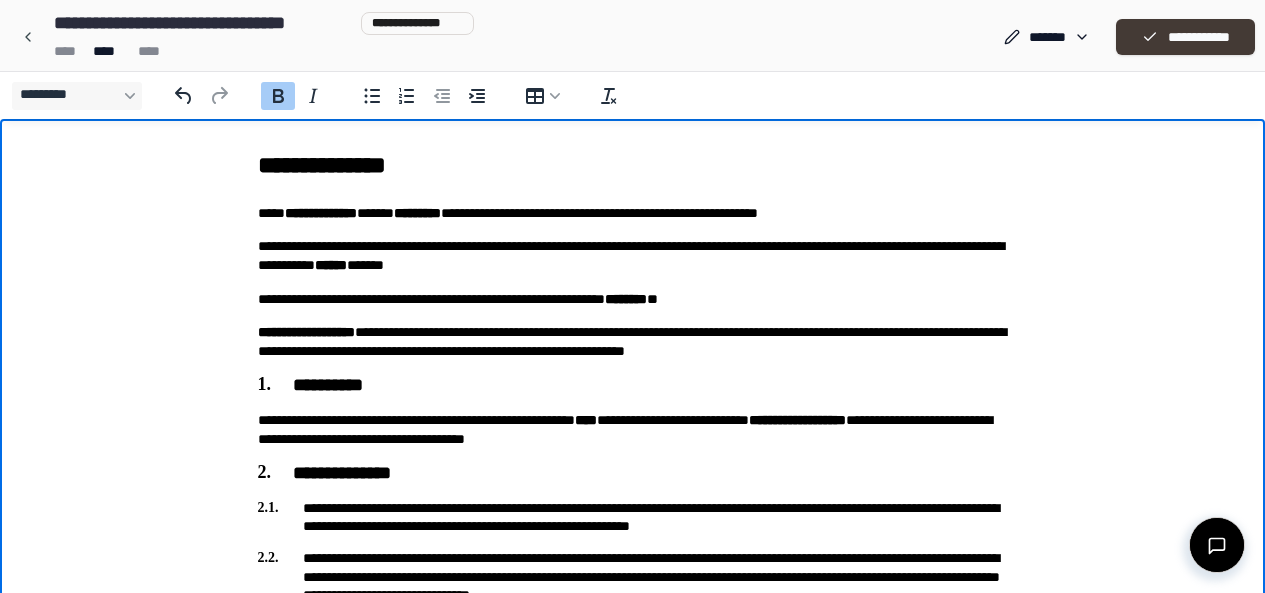 click on "**********" at bounding box center (1185, 37) 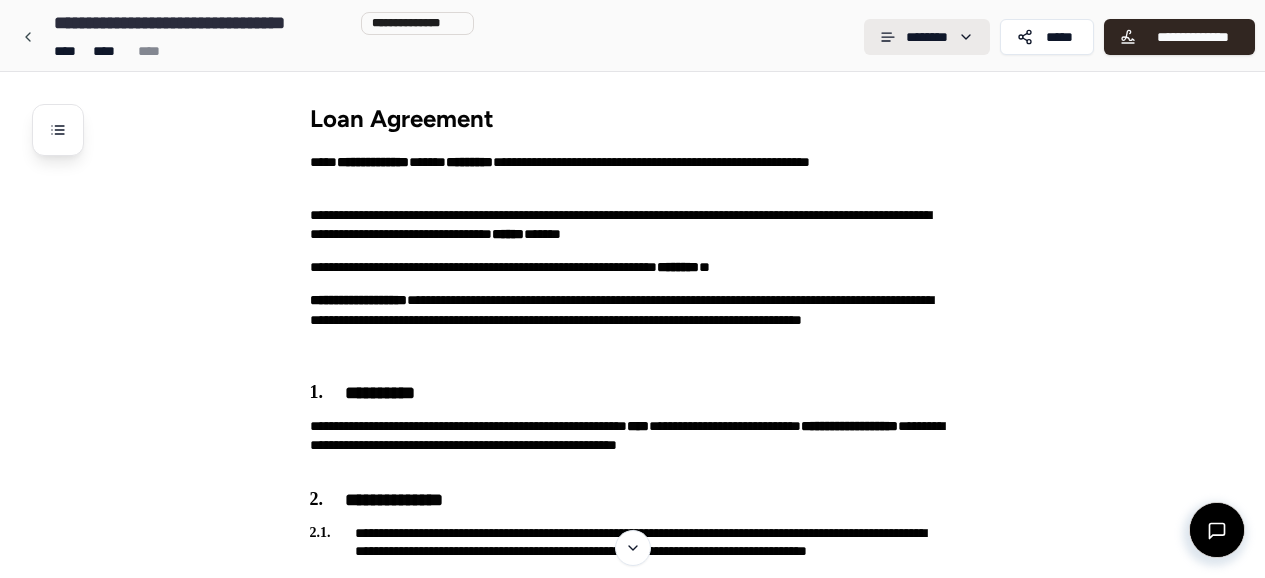 click on "[FIRST] [LAST] [ADDRESS] [CITY], [STATE] [ZIP] [PHONE] [EMAIL] Loan Agreement [ADDRESS] [CITY], [STATE] [ZIP] [PHONE] [EMAIL] [ADDRESS] [CITY], [STATE] [ZIP] [PHONE] [EMAIL] [ADDRESS] [CITY], [STATE] [ZIP] [PHONE] [EMAIL] [ADDRESS] [CITY], [STATE] [ZIP] [PHONE] [EMAIL]" at bounding box center [632, 1767] 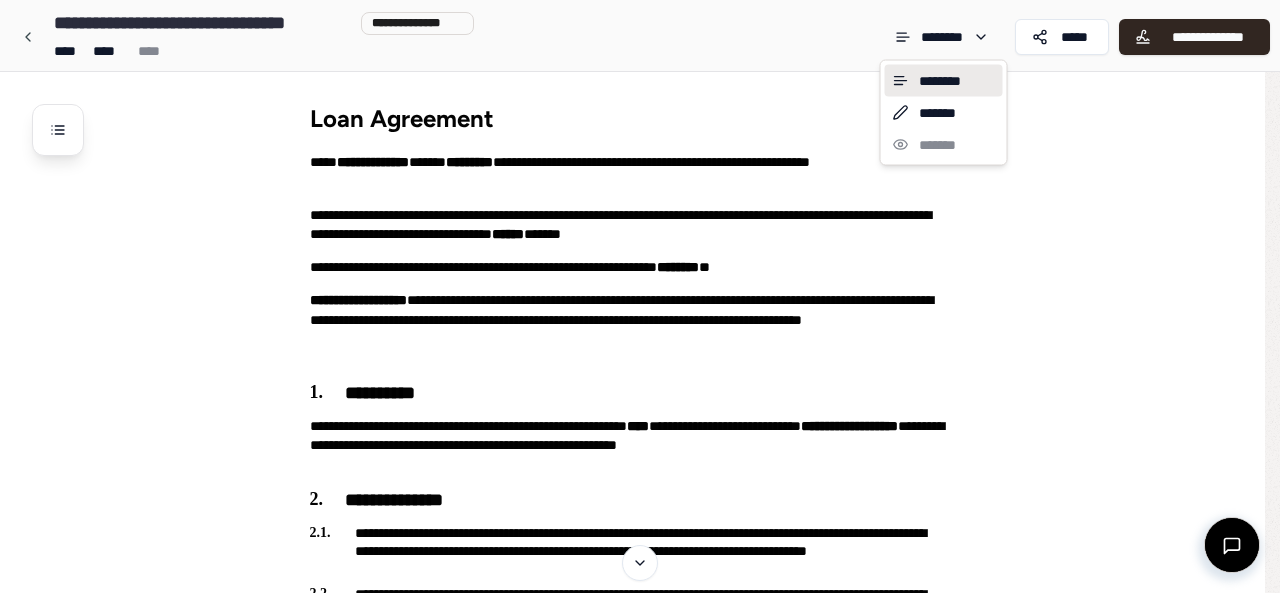 click on "[FIRST] [LAST] [ADDRESS] [CITY], [STATE] [ZIP] [PHONE] [EMAIL] Loan Agreement [ADDRESS] [CITY], [STATE] [ZIP] [PHONE] [EMAIL] [ADDRESS] [CITY], [STATE] [ZIP] [PHONE] [EMAIL] [ADDRESS] [CITY], [STATE] [ZIP] [PHONE] [EMAIL] [ADDRESS] [CITY], [STATE] [ZIP] [PHONE] [EMAIL]" at bounding box center (640, 1767) 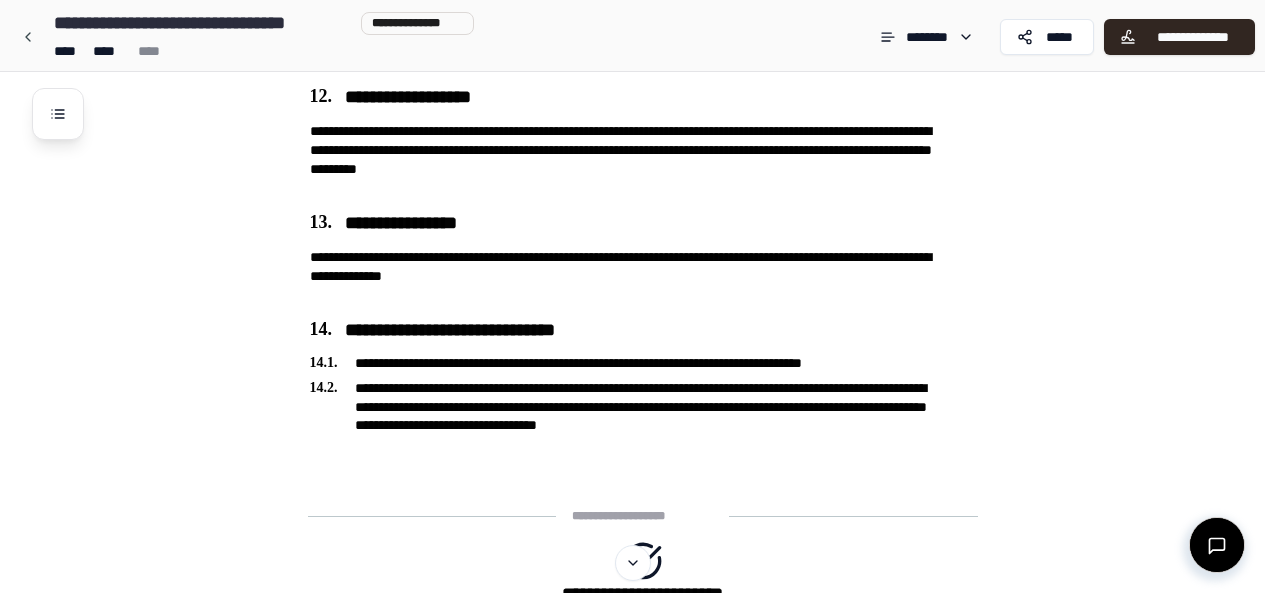 scroll, scrollTop: 2941, scrollLeft: 0, axis: vertical 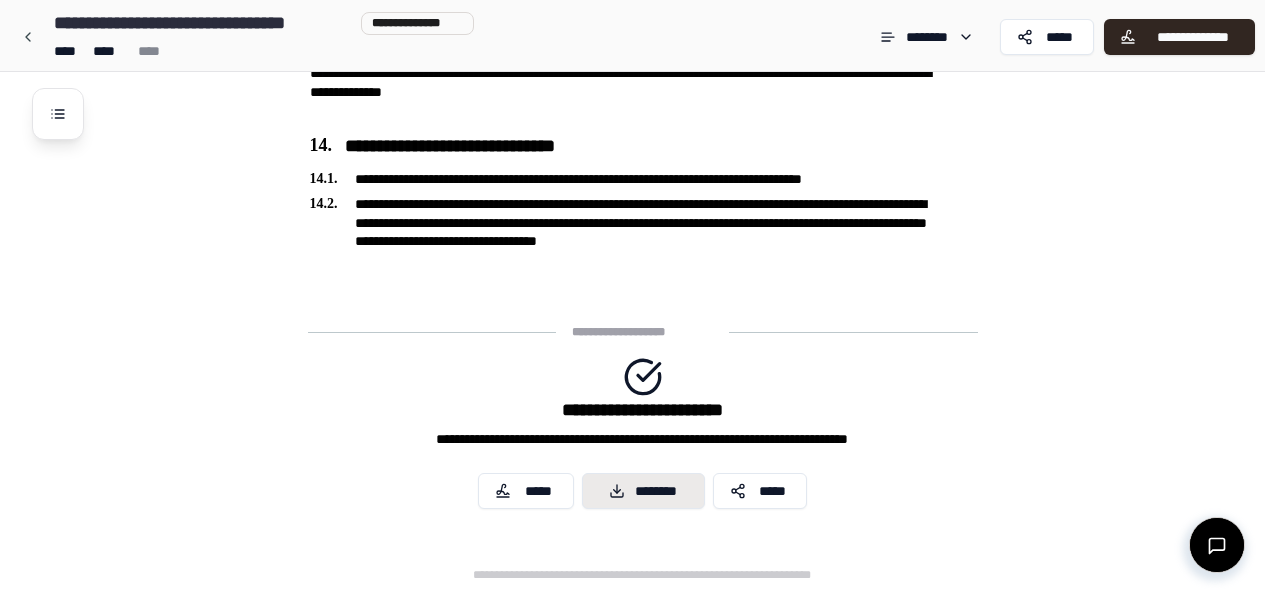 click on "********" at bounding box center (643, 491) 